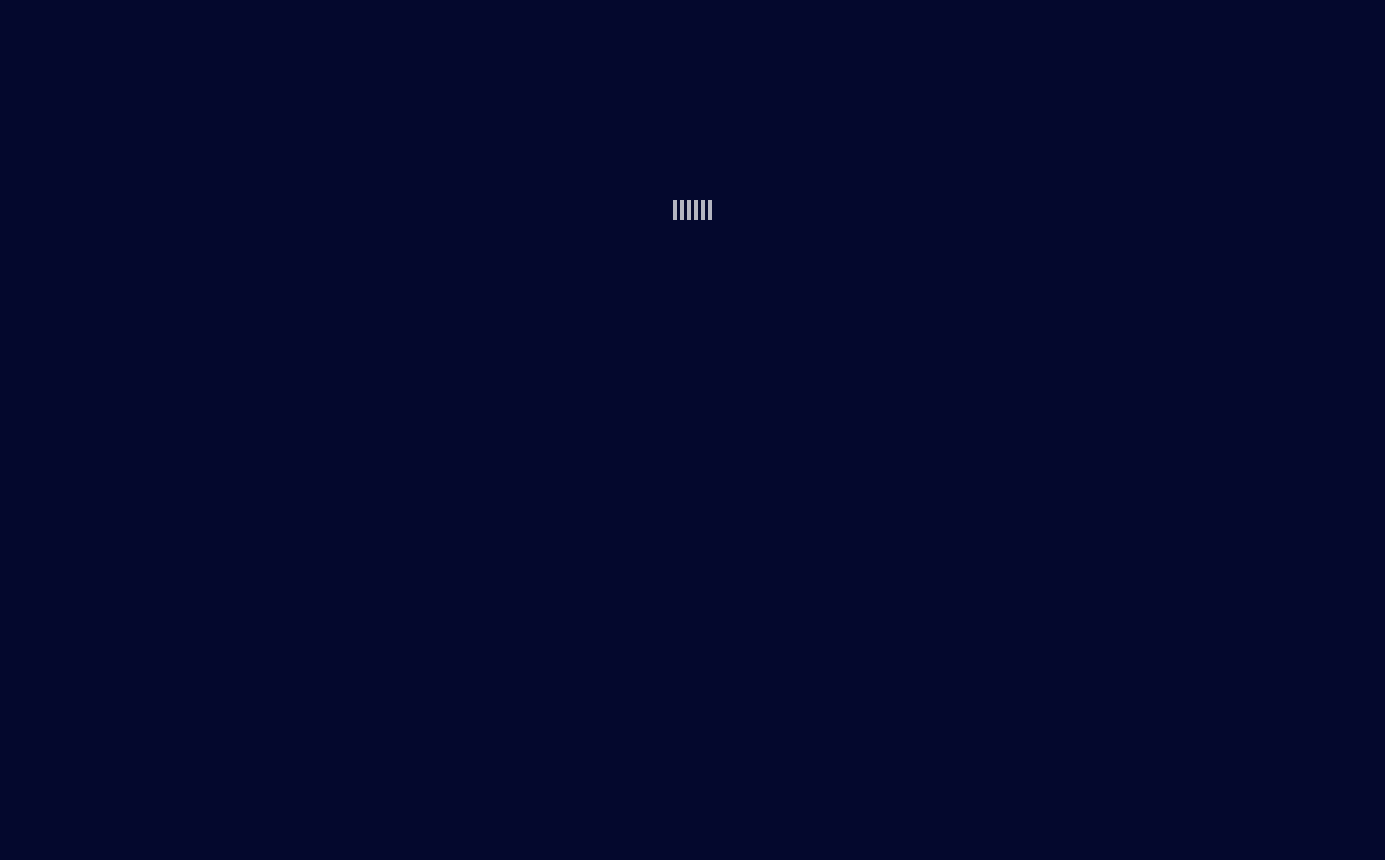 scroll, scrollTop: 0, scrollLeft: 0, axis: both 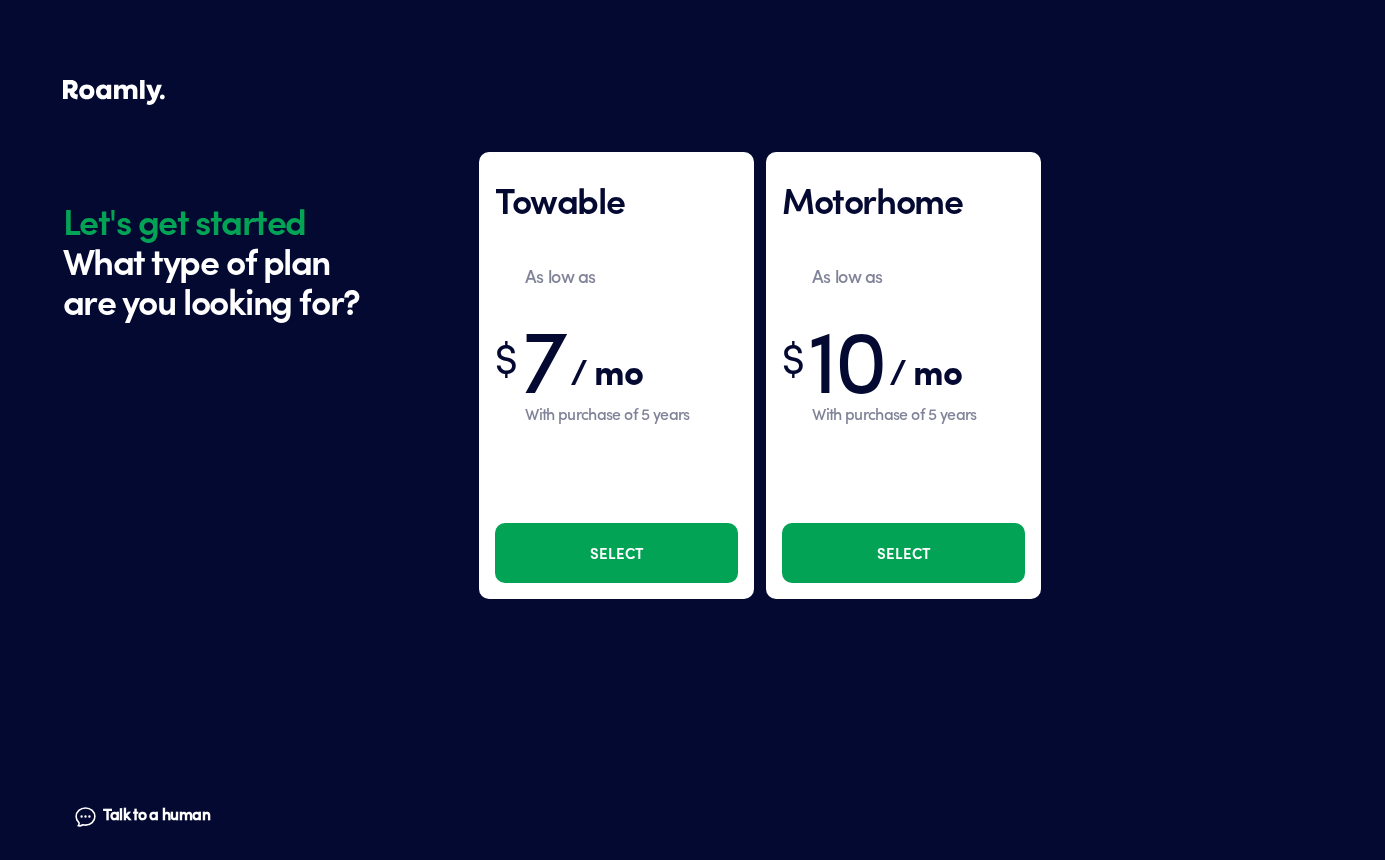 click on "Select" at bounding box center [903, 553] 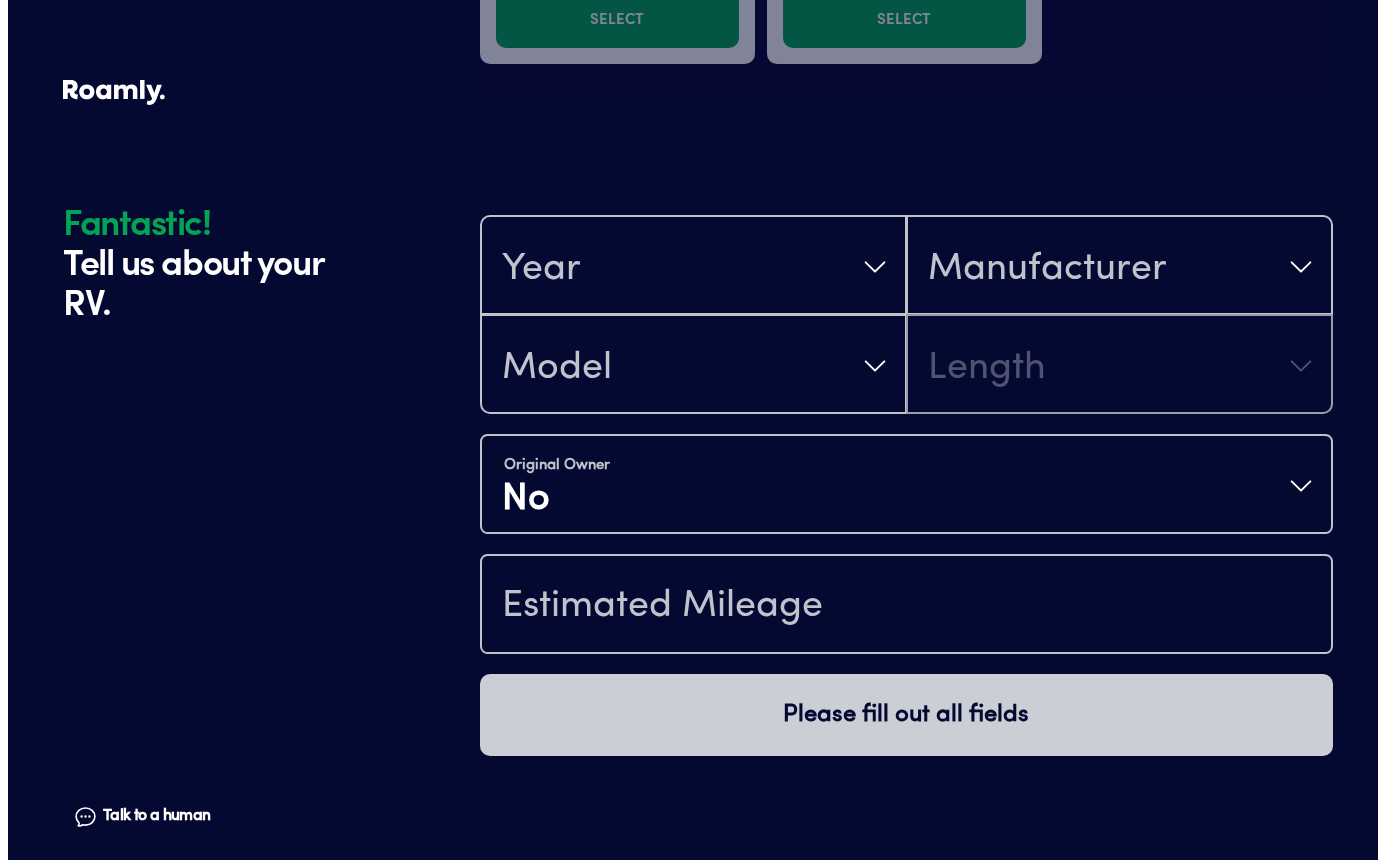 scroll, scrollTop: 610, scrollLeft: 0, axis: vertical 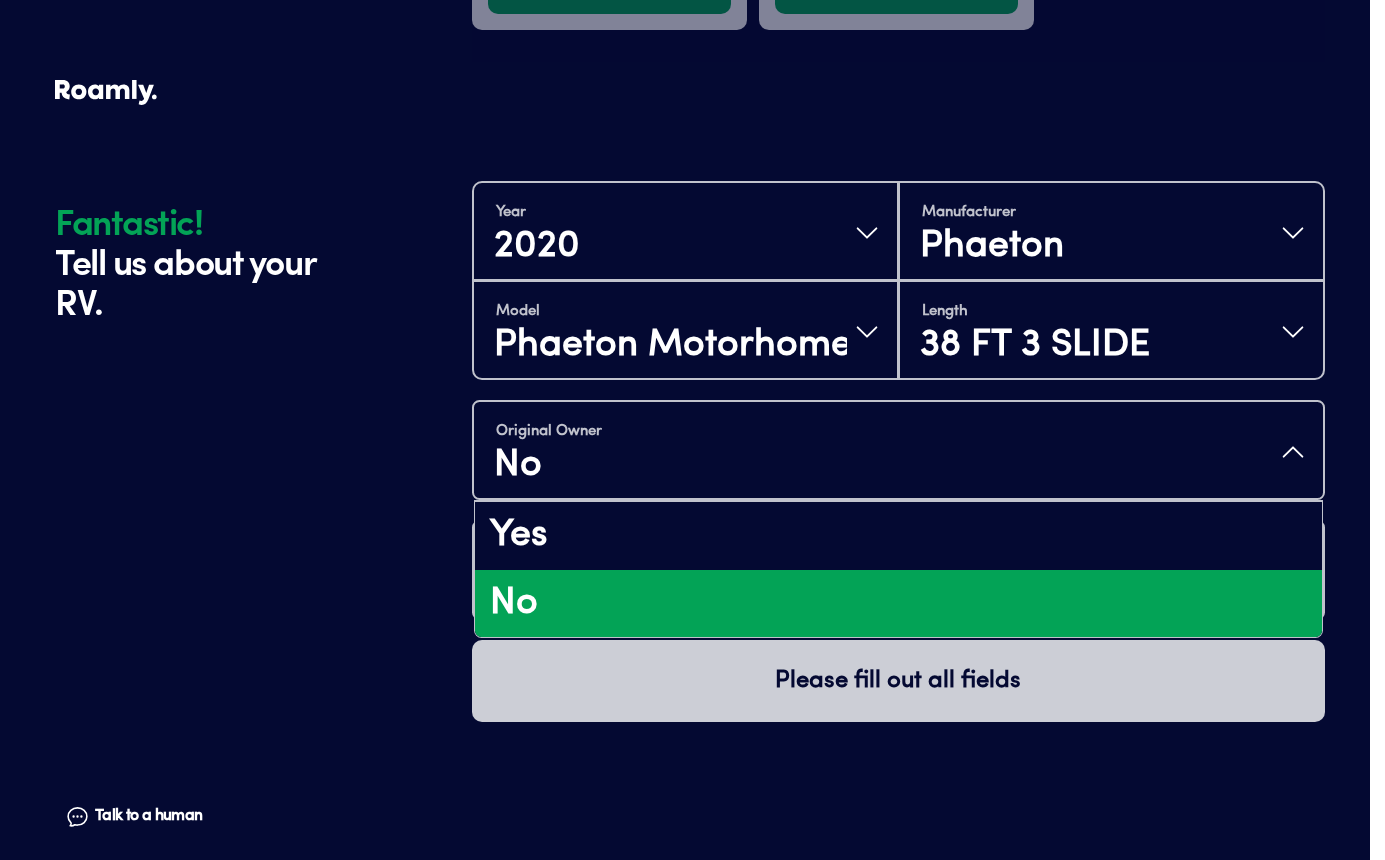 click on "Original Owner No" at bounding box center (898, 452) 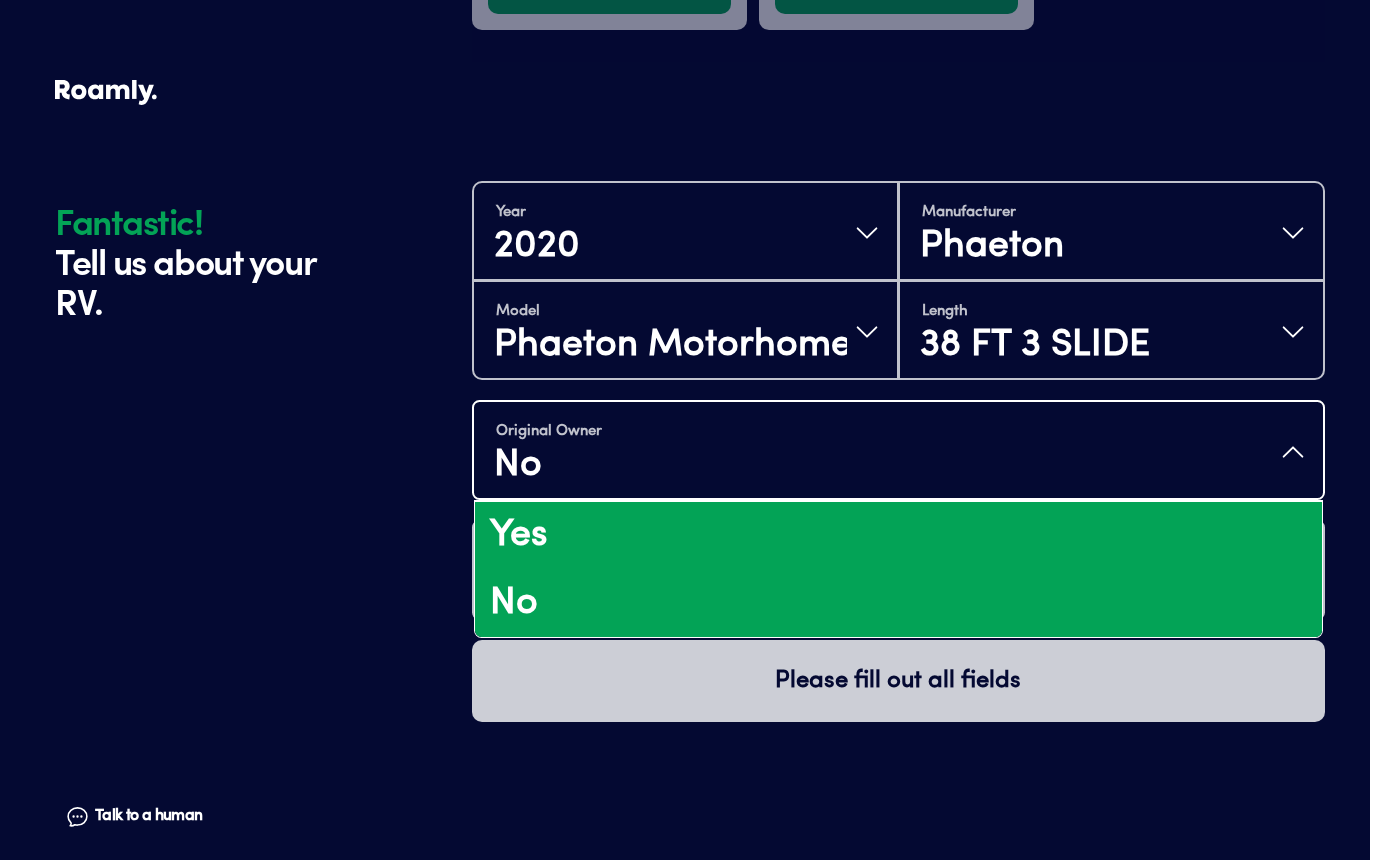 click on "Yes" at bounding box center (898, 536) 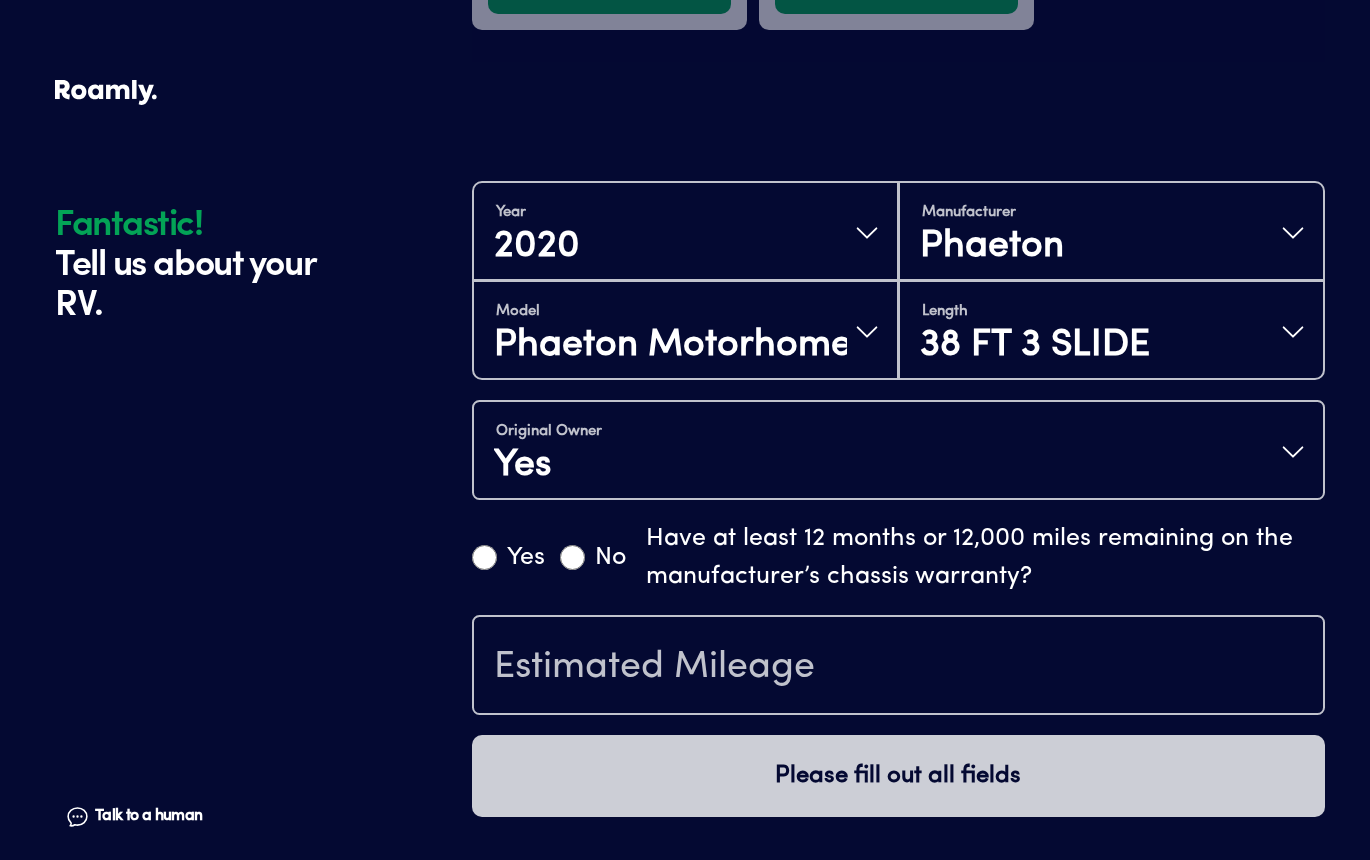 click on "Yes" at bounding box center [484, 557] 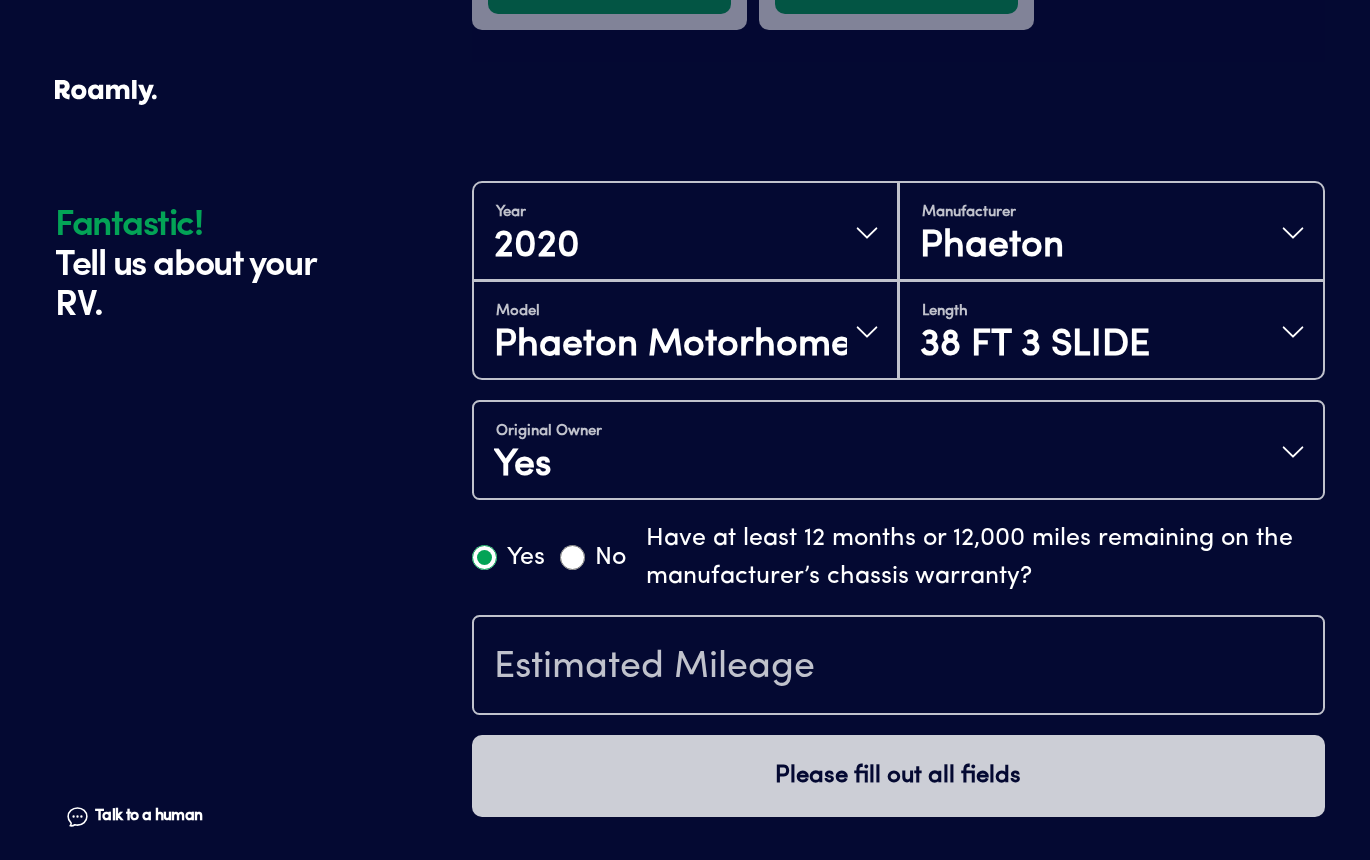 radio on "true" 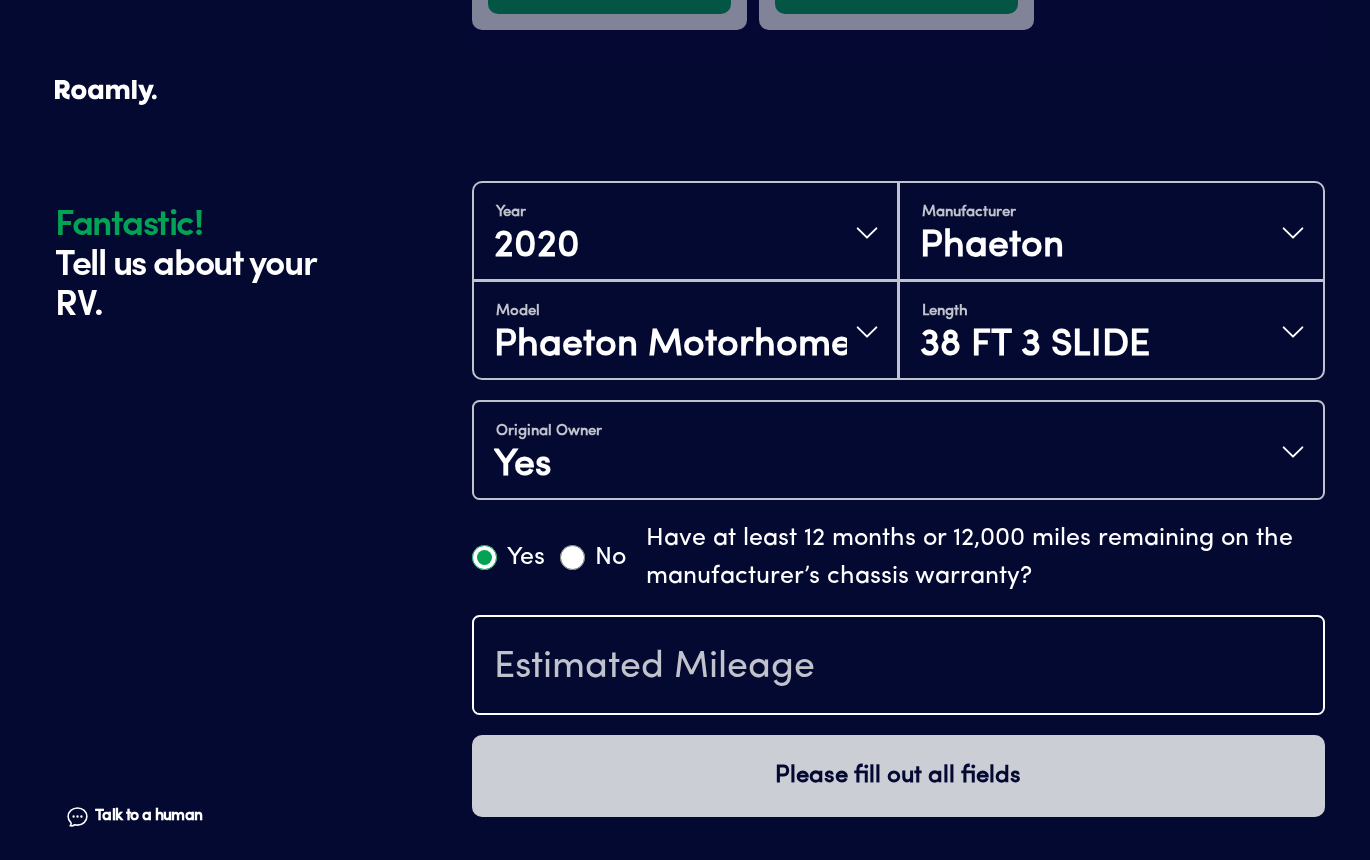 click at bounding box center (898, 667) 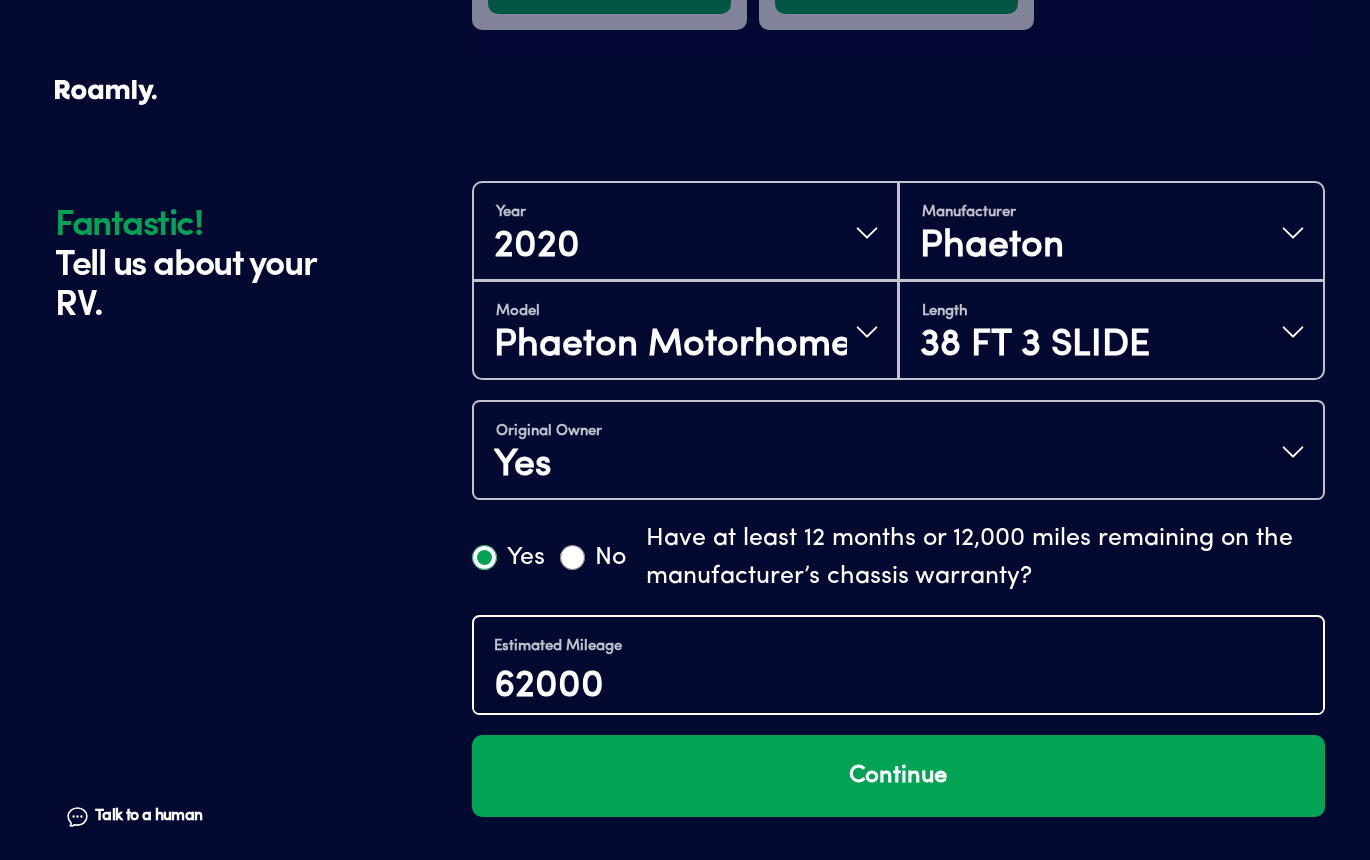 type on "62000" 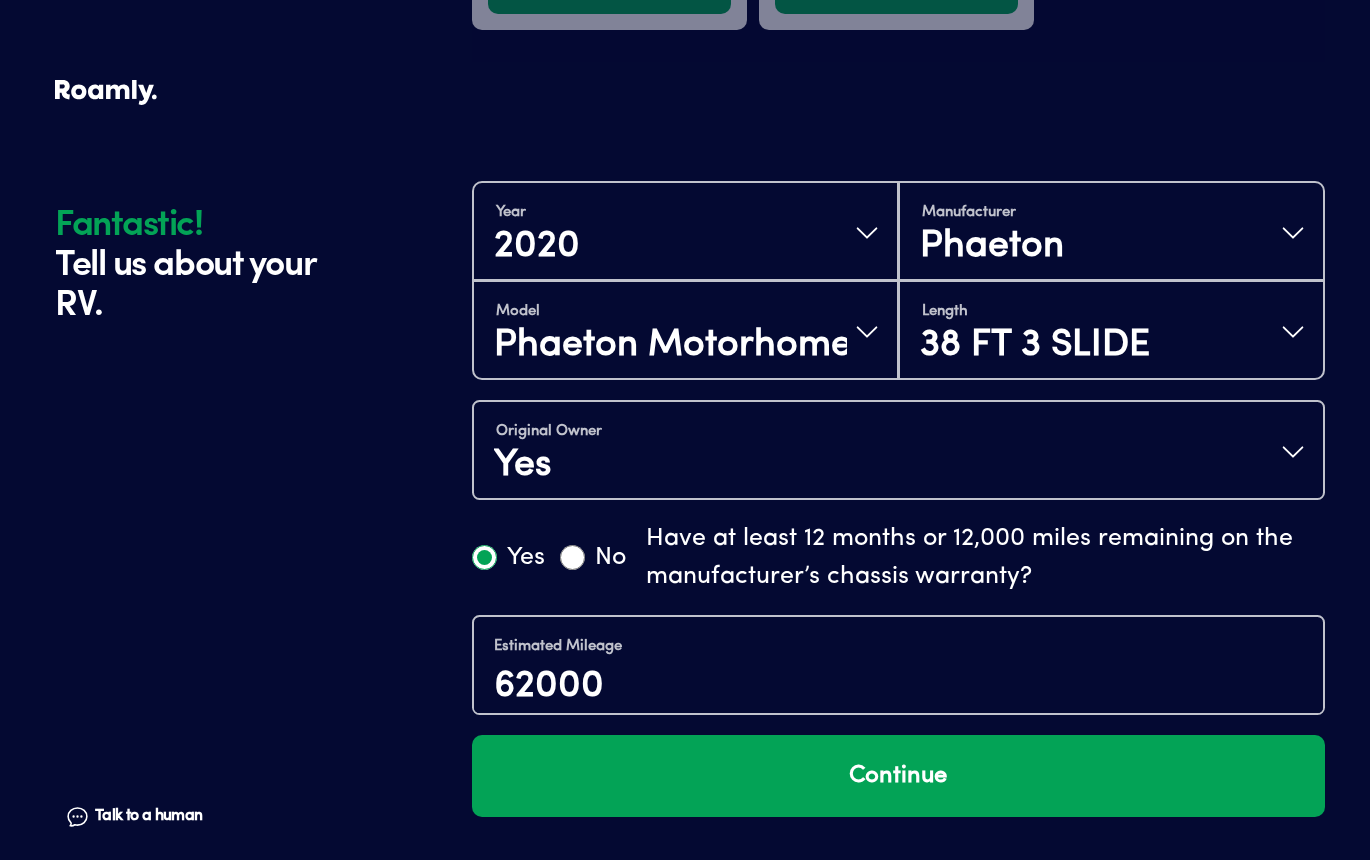 click on "No" at bounding box center [572, 557] 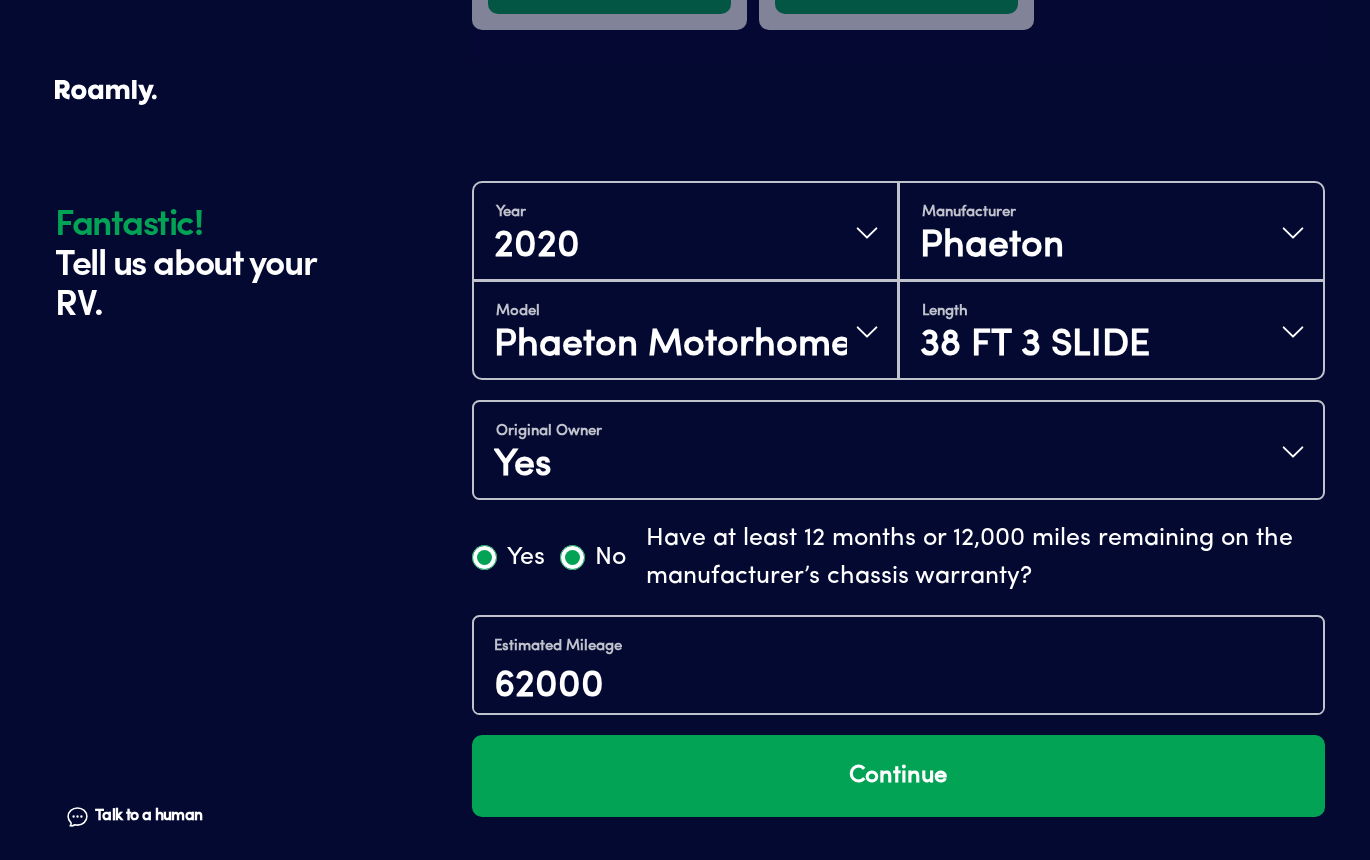 radio on "false" 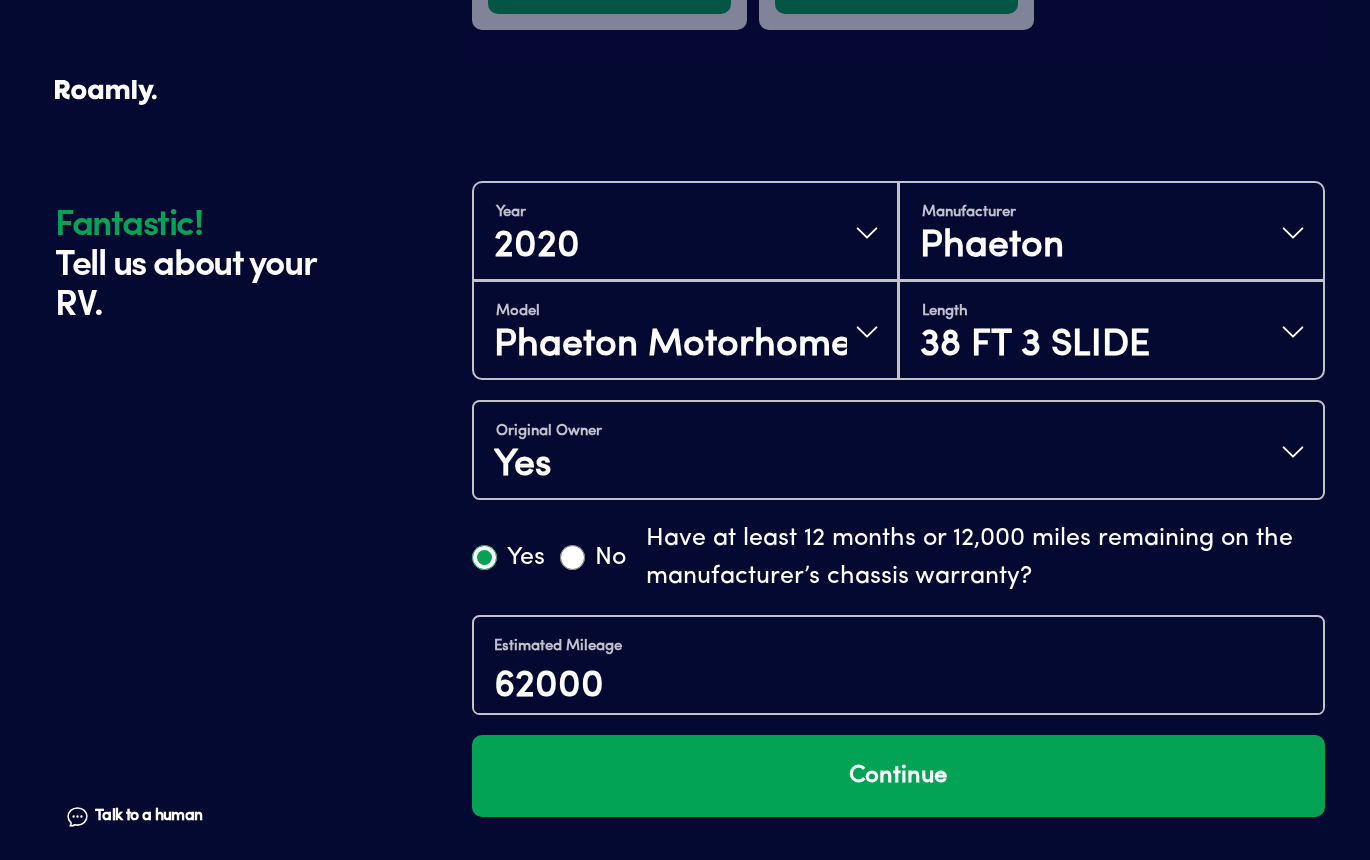 click on "Continue" at bounding box center (898, 776) 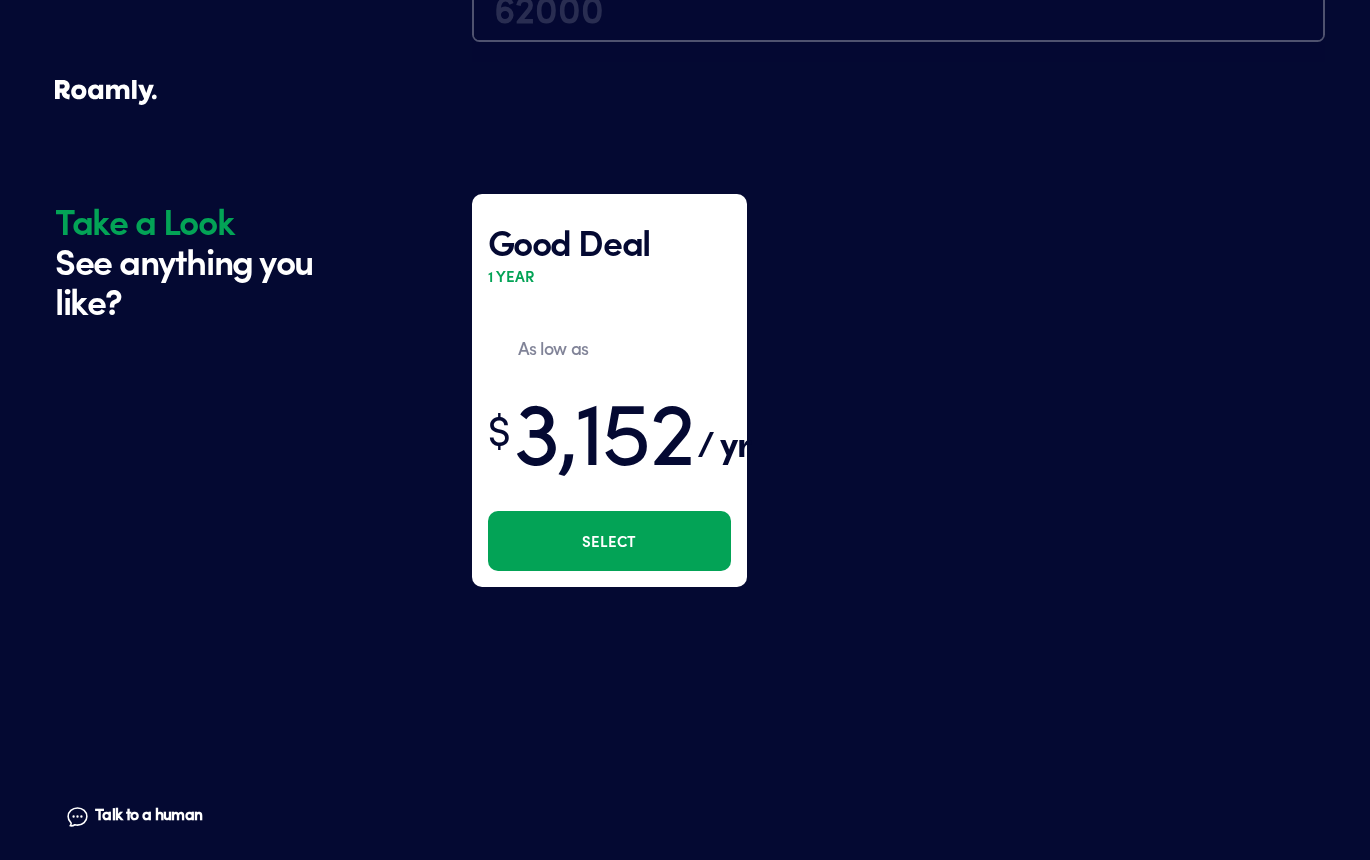 scroll, scrollTop: 666, scrollLeft: 0, axis: vertical 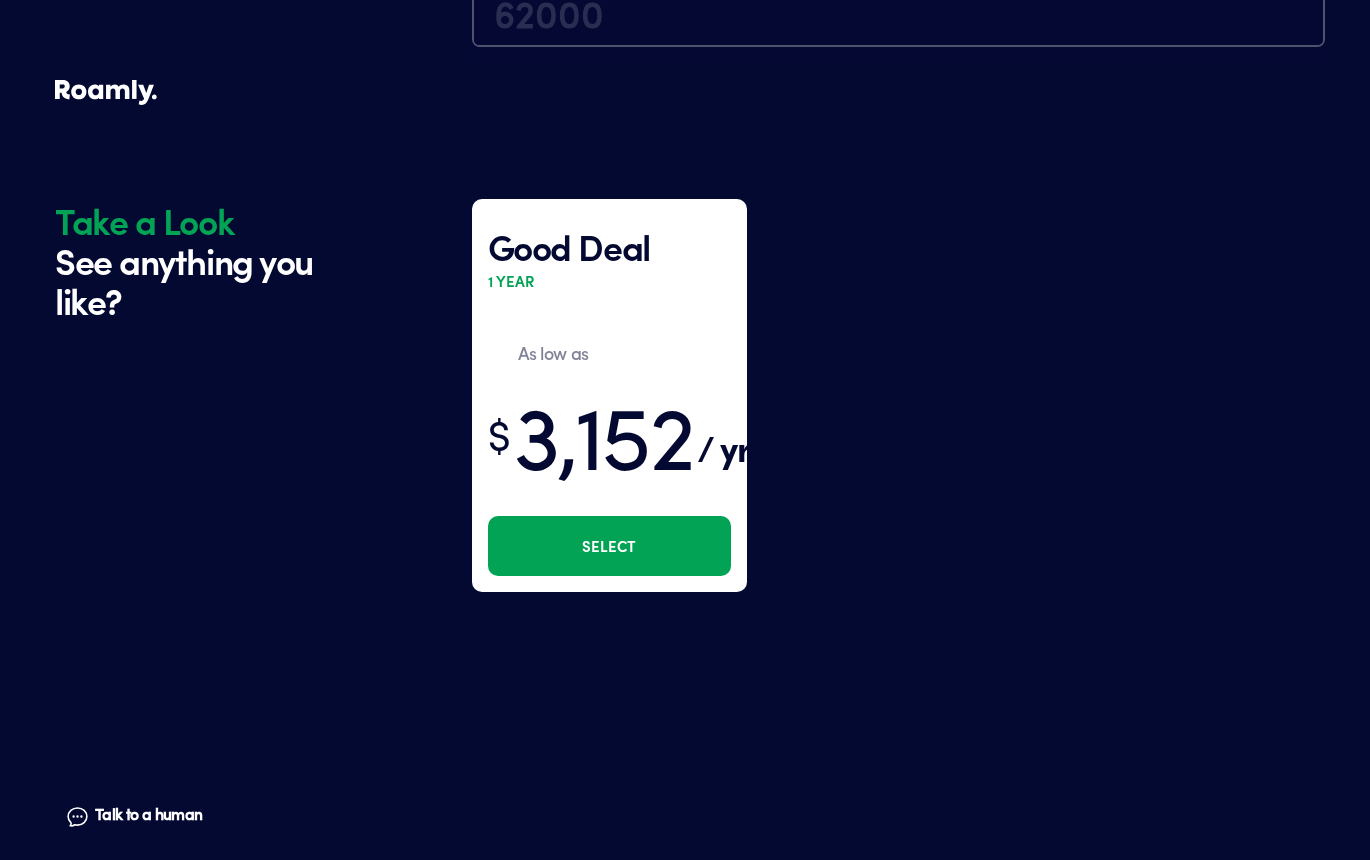 click on "Select" at bounding box center (609, 546) 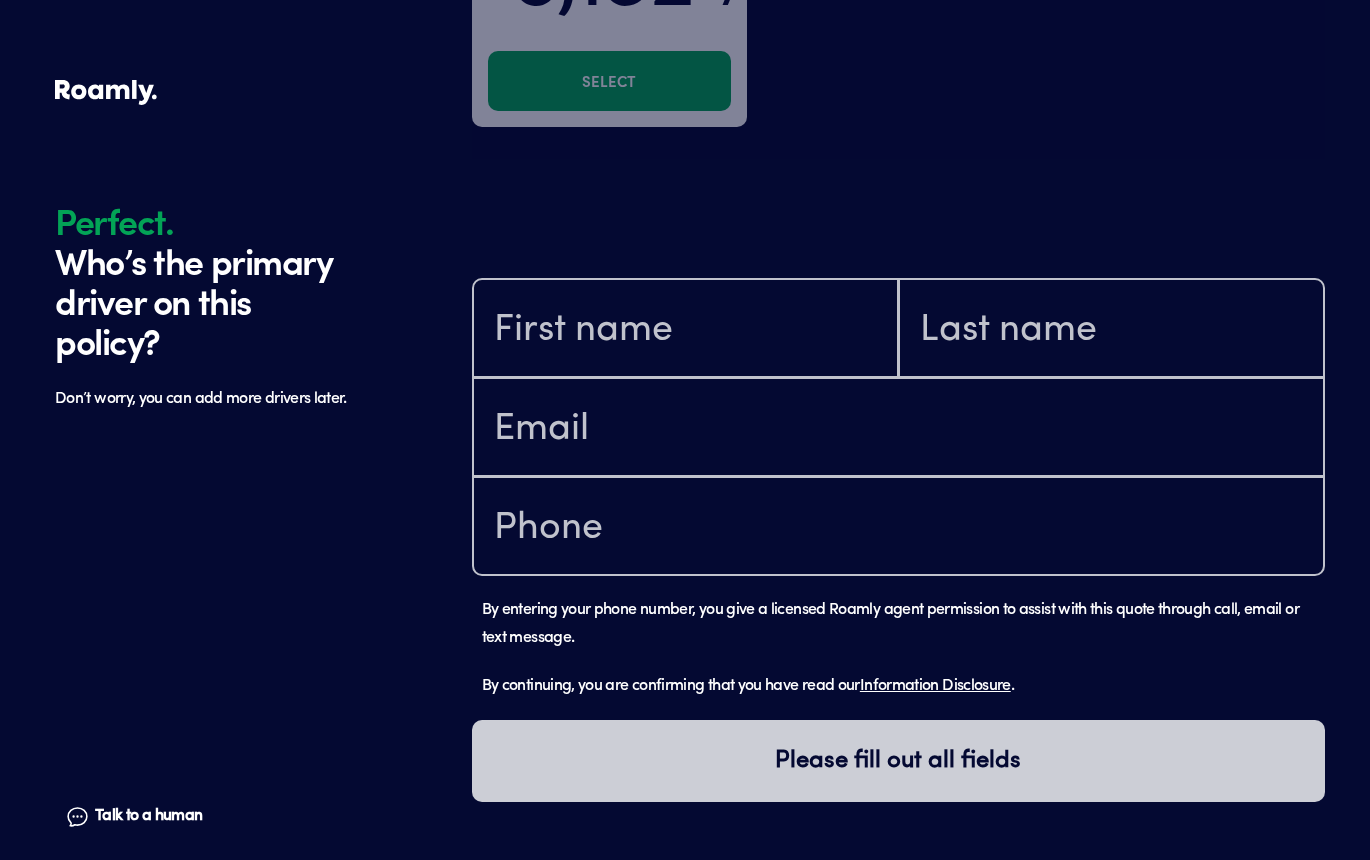 scroll, scrollTop: 1269, scrollLeft: 0, axis: vertical 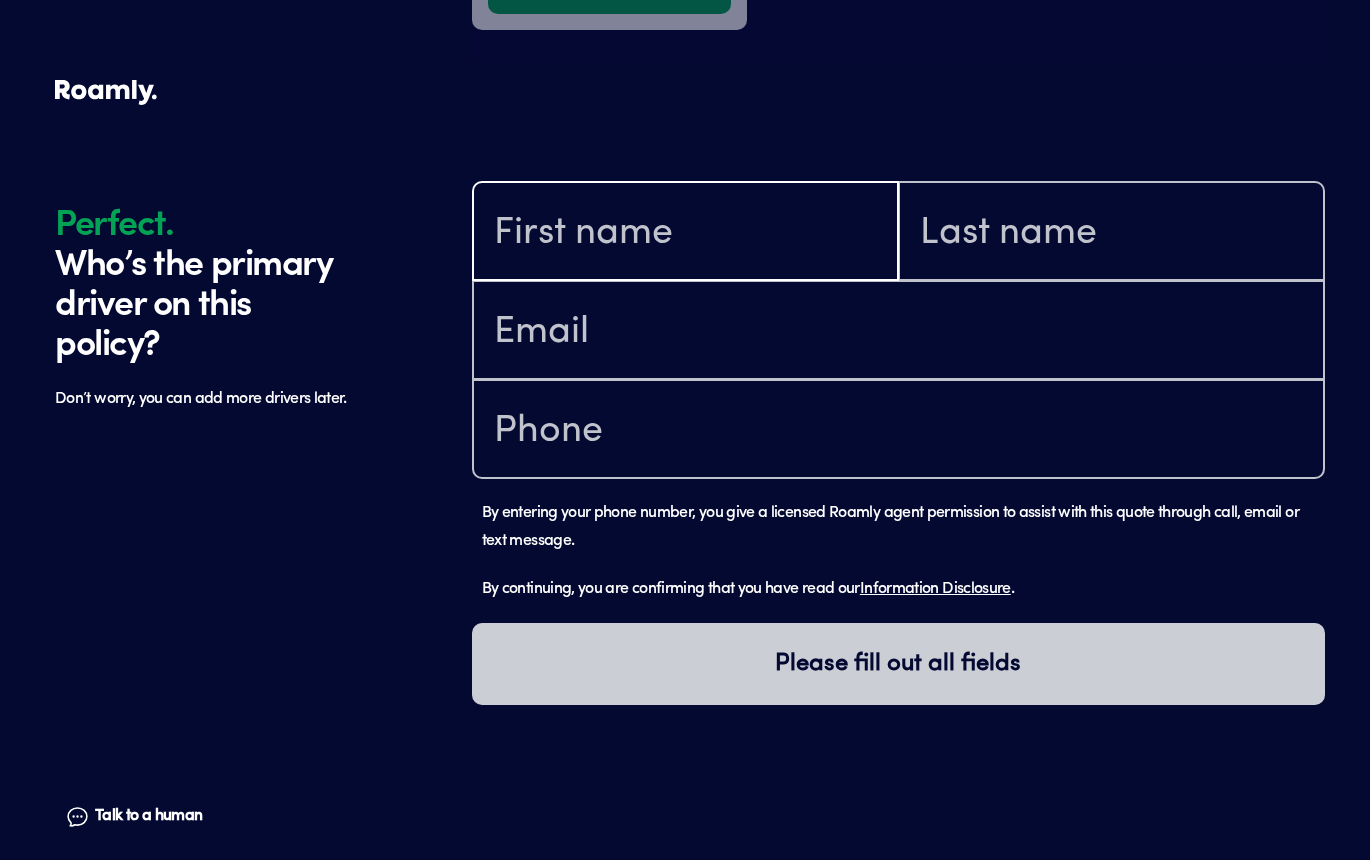 click at bounding box center [685, 233] 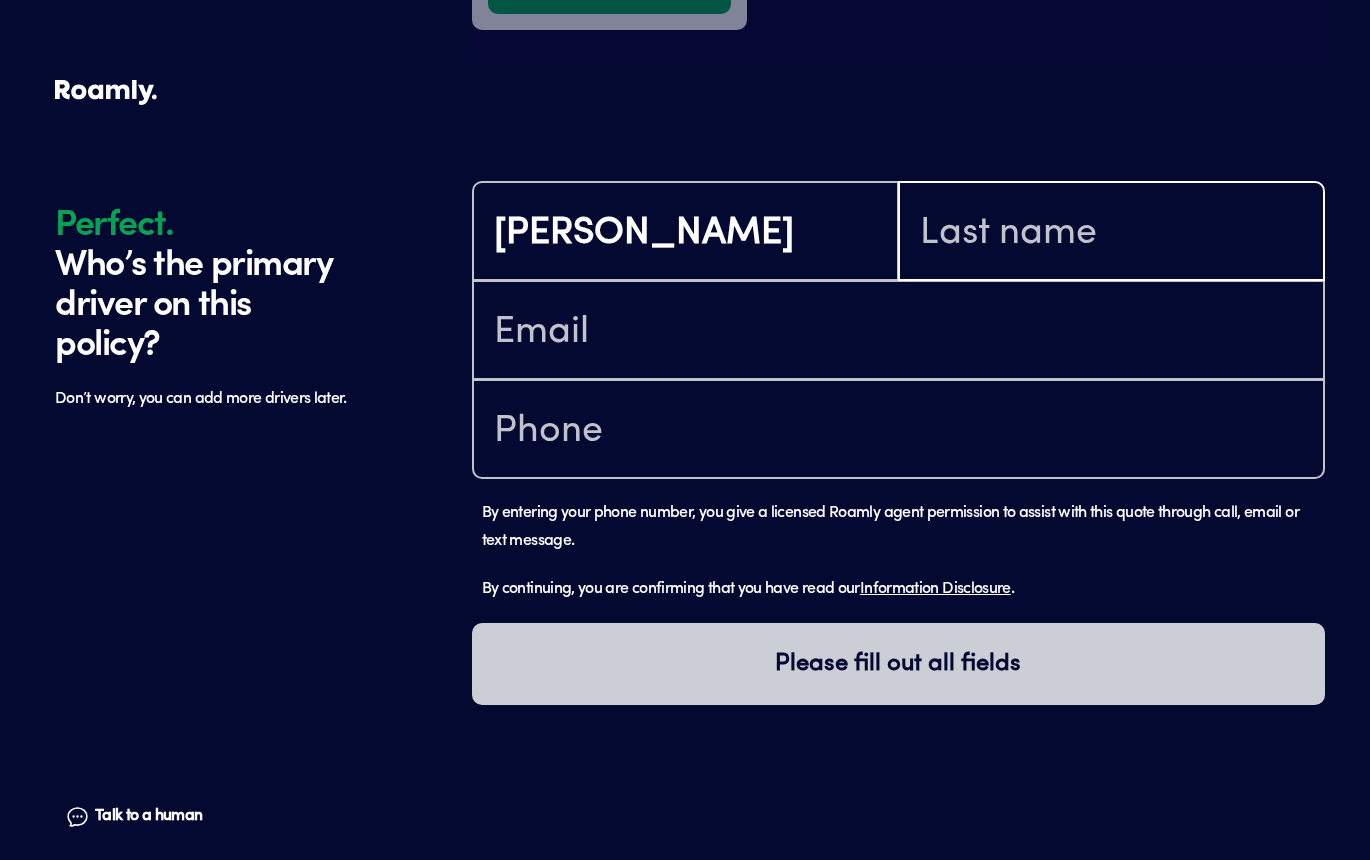 type on "[PERSON_NAME]" 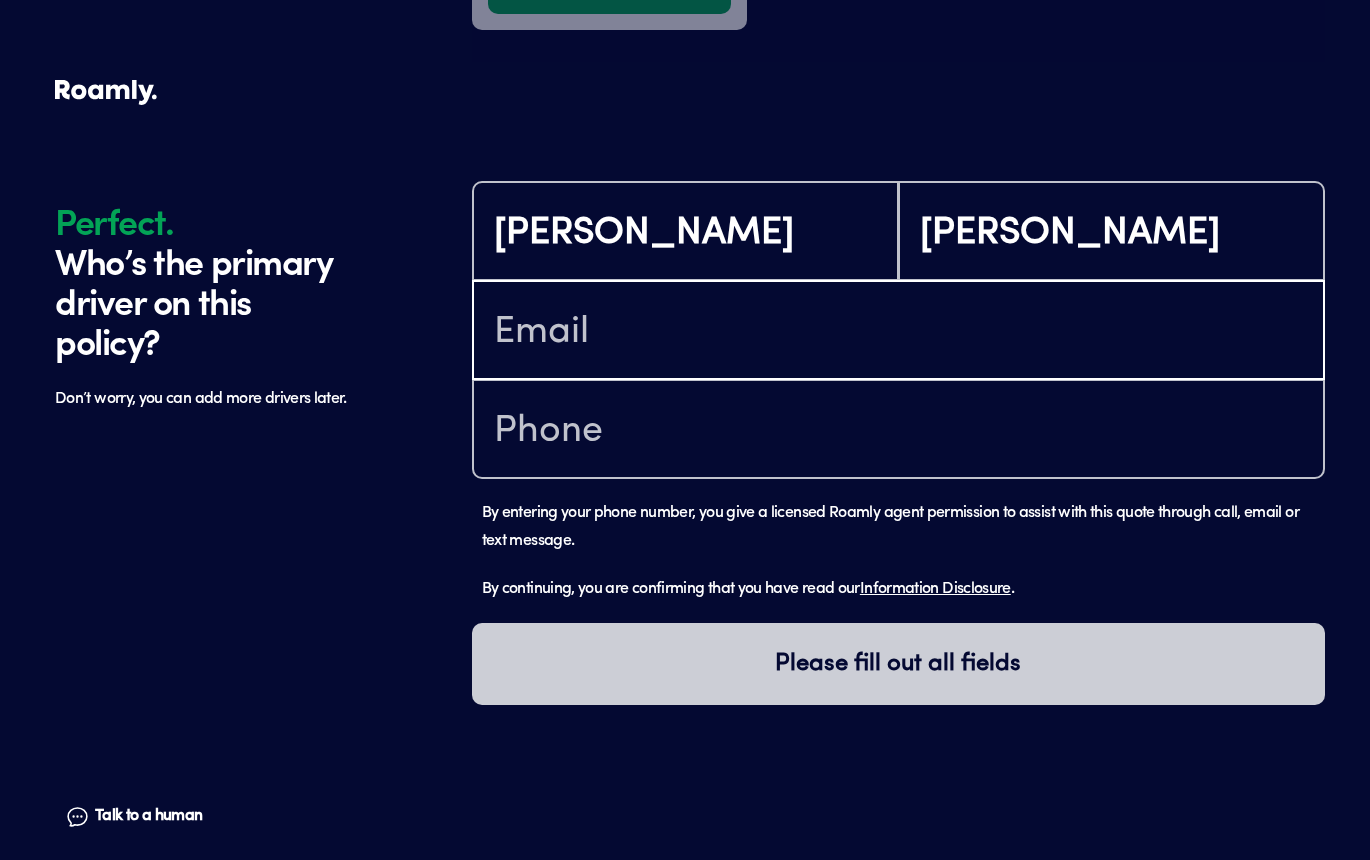 type on "[EMAIL_ADDRESS][DOMAIN_NAME]" 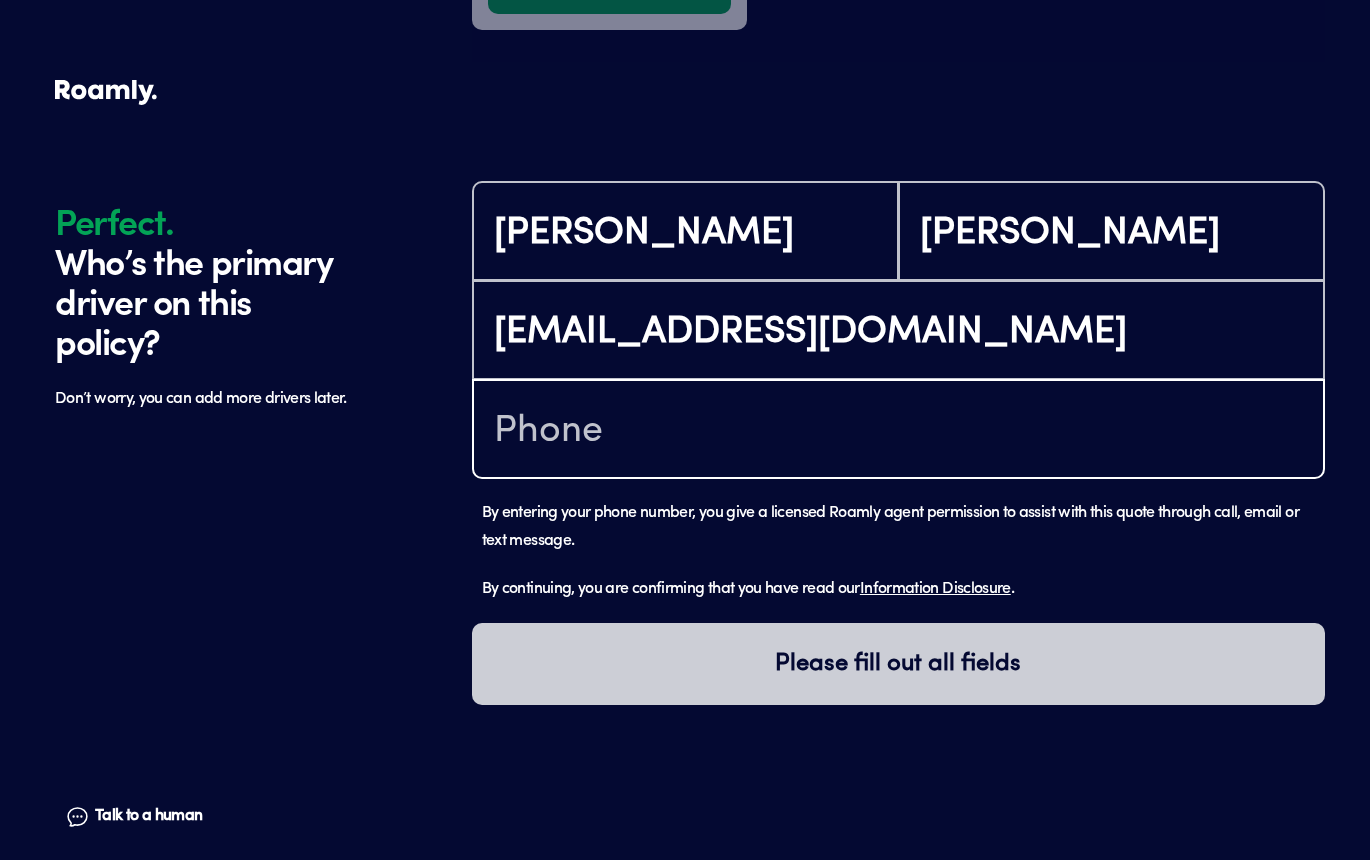 type on "[PHONE_NUMBER]" 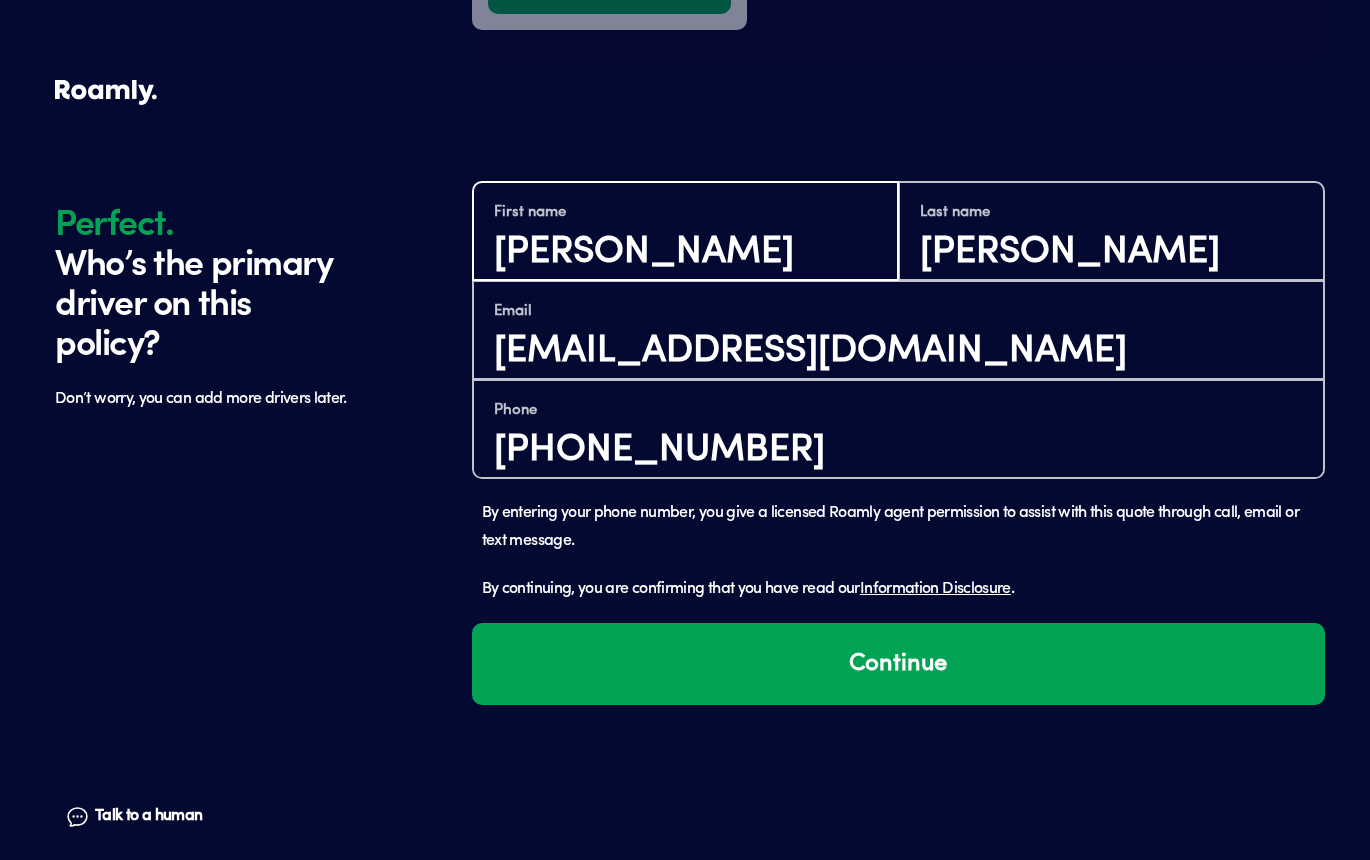 click on "[PERSON_NAME]" at bounding box center [685, 253] 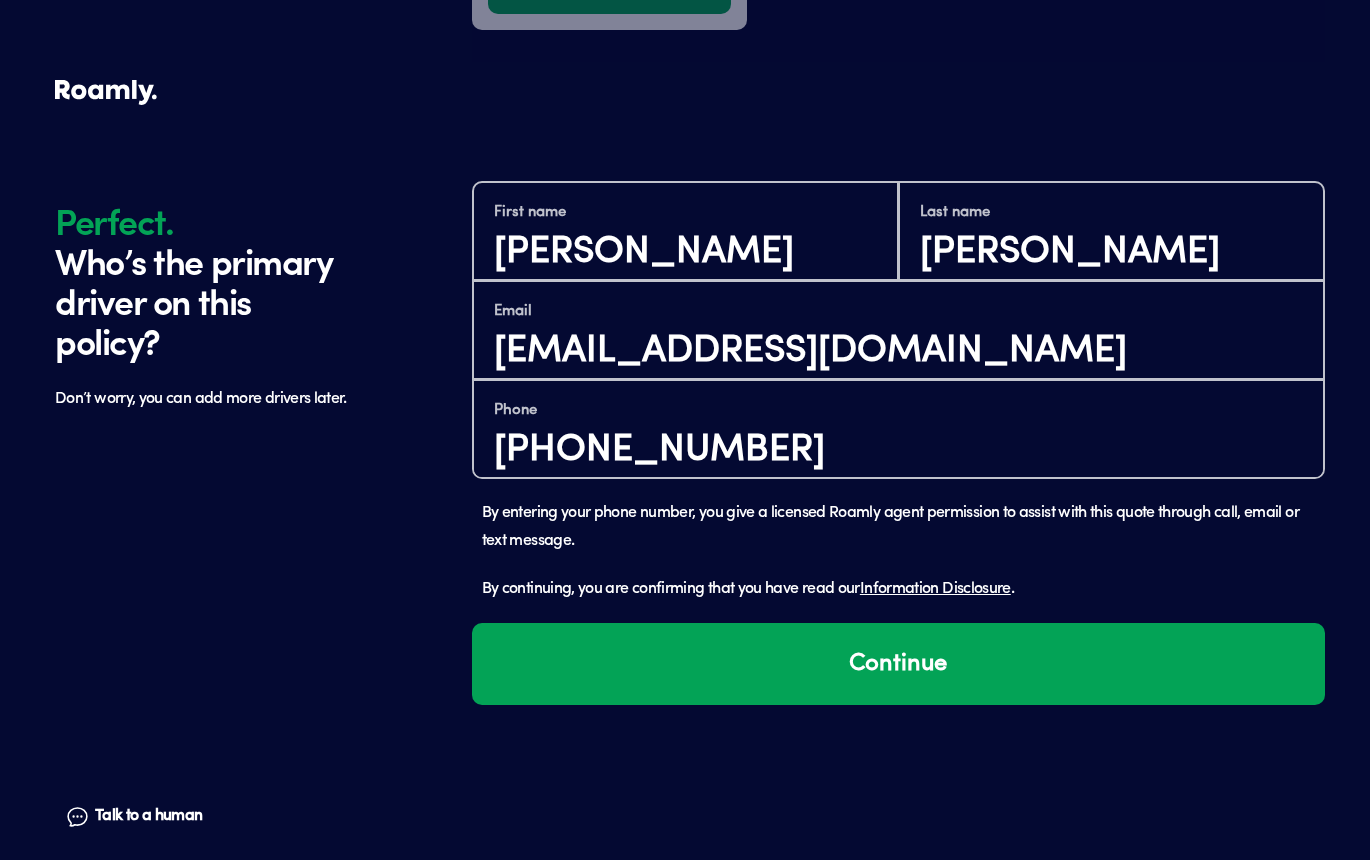 click on "First name [PERSON_NAME] Last name [PERSON_NAME] Email [EMAIL_ADDRESS][DOMAIN_NAME] Phone [PHONE_NUMBER] By entering your phone number, you give a licensed Roamly agent permission to assist with this quote through call, email or text message. By continuing, you are confirming that you have read our  Information Disclosure . Continue" at bounding box center [898, 446] 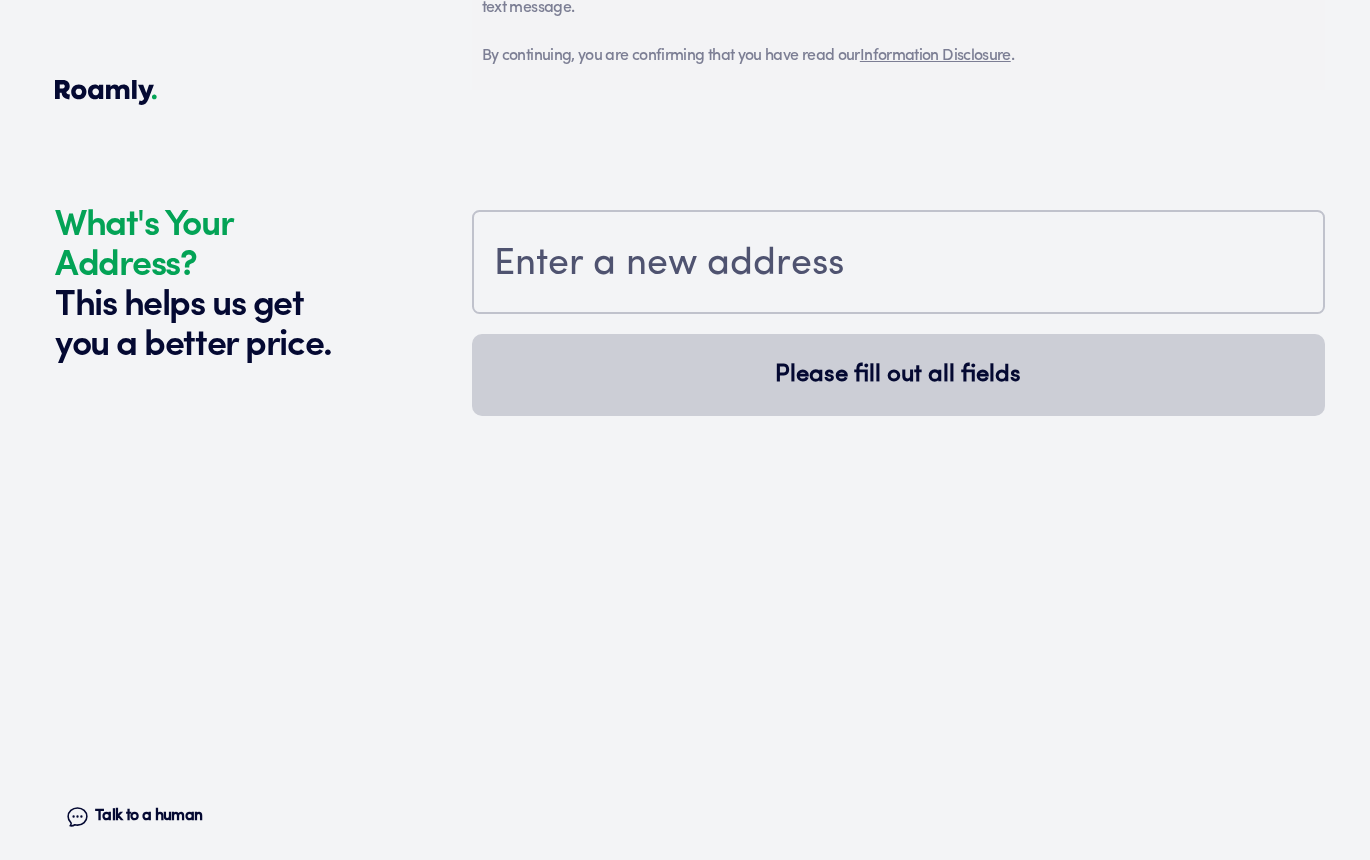 scroll, scrollTop: 1870, scrollLeft: 0, axis: vertical 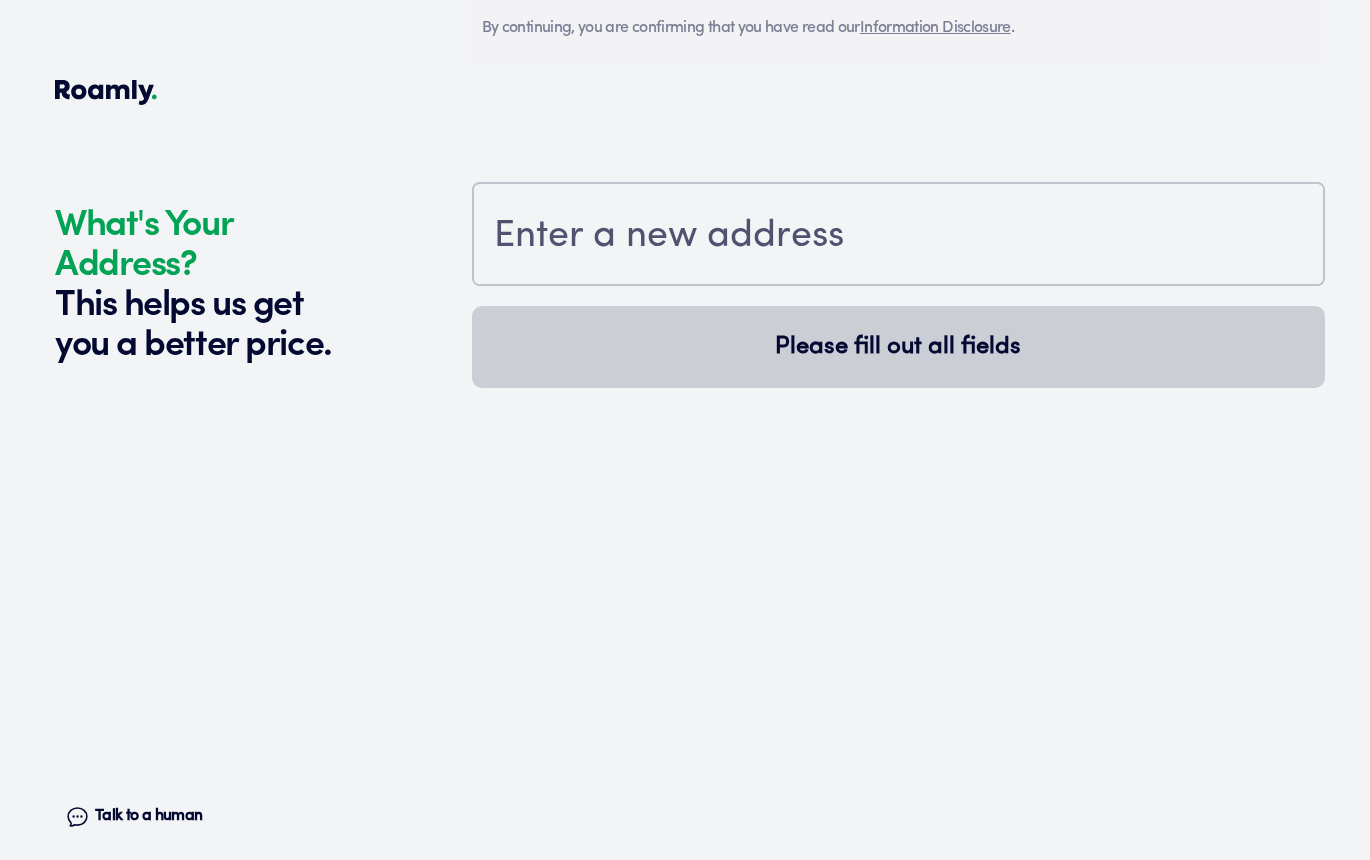 click at bounding box center [898, 236] 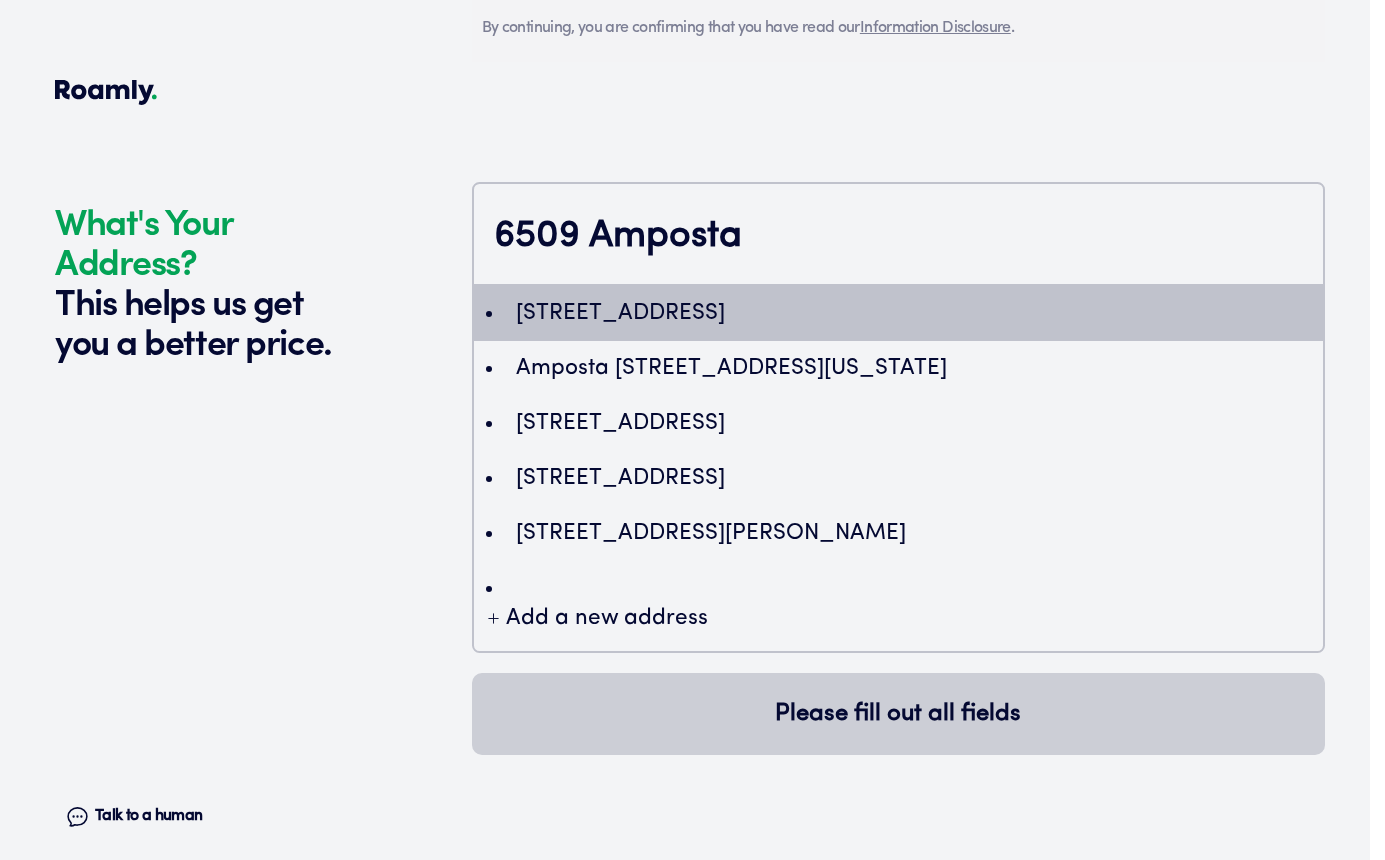 type on "ChIJmUtgoYH43YYRHOn2c8AY3Tw" 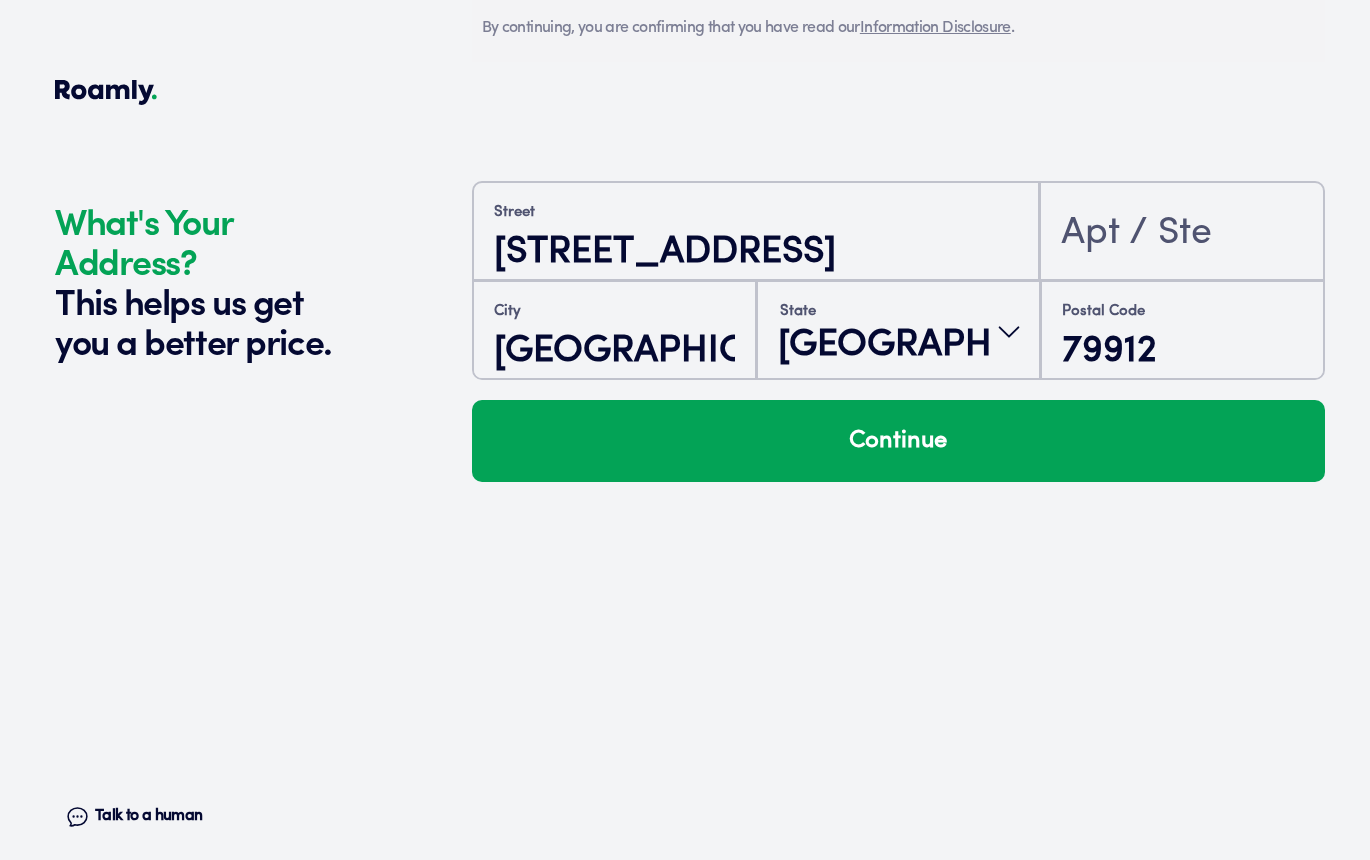 click on "Continue" at bounding box center [898, 441] 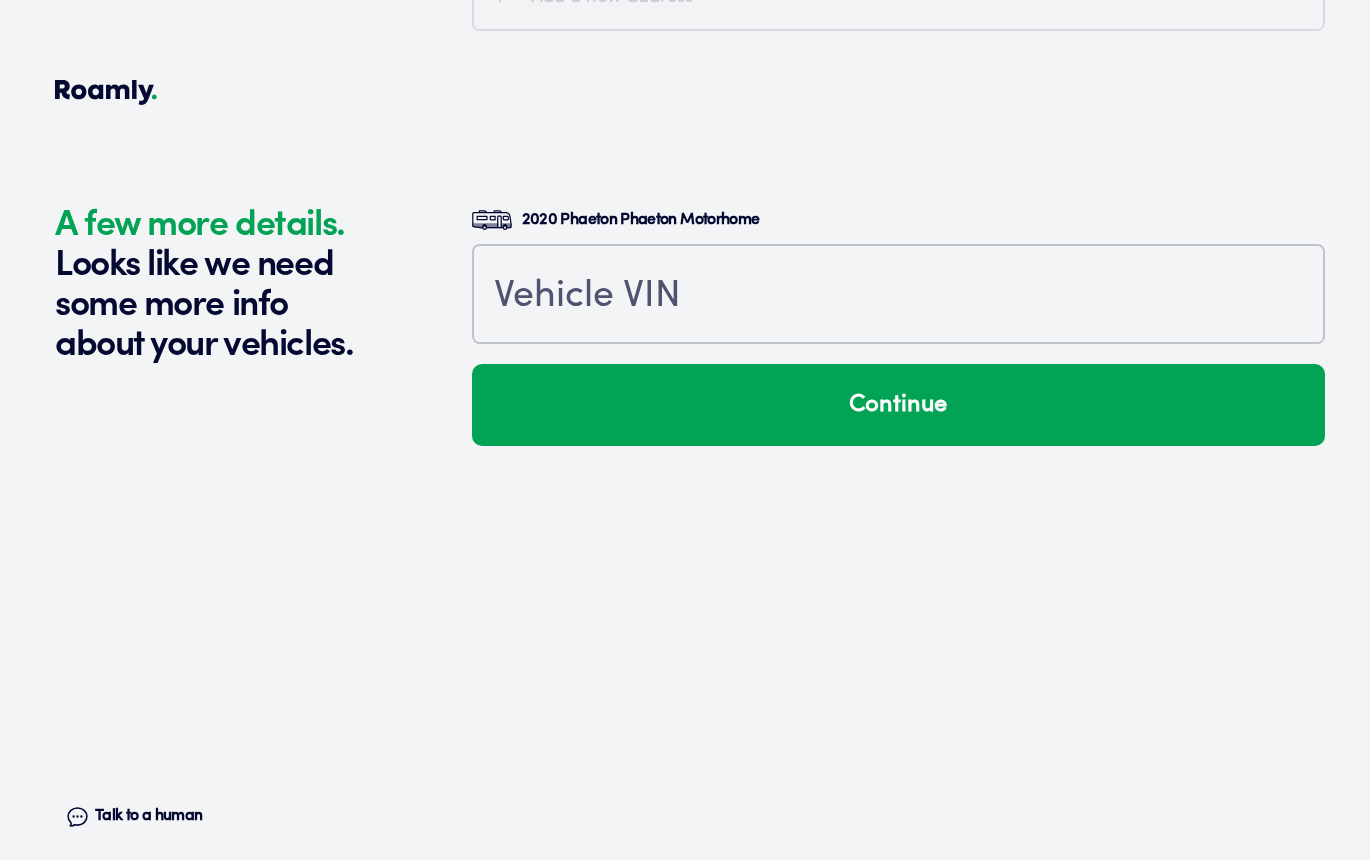 scroll, scrollTop: 2241, scrollLeft: 0, axis: vertical 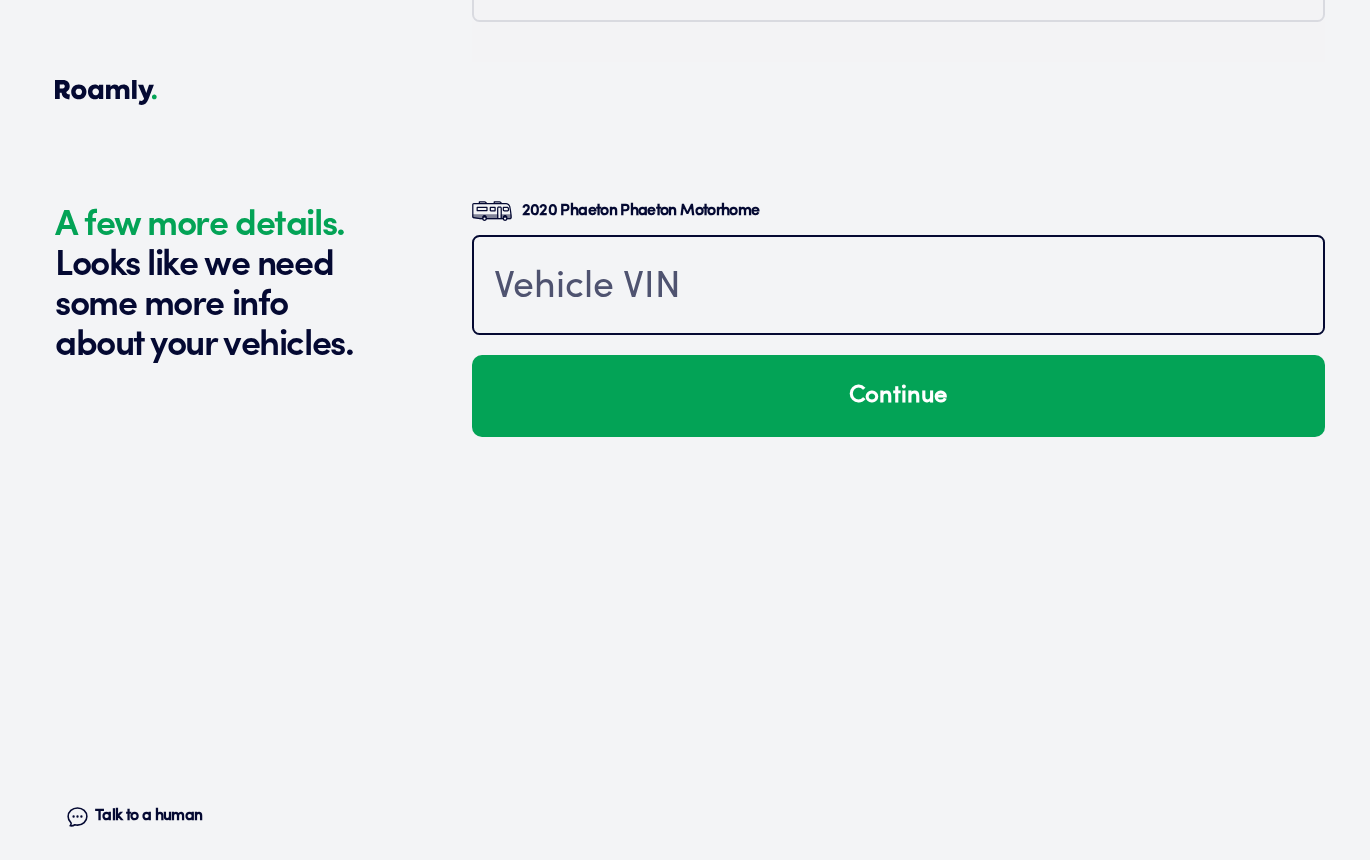 click at bounding box center [898, 287] 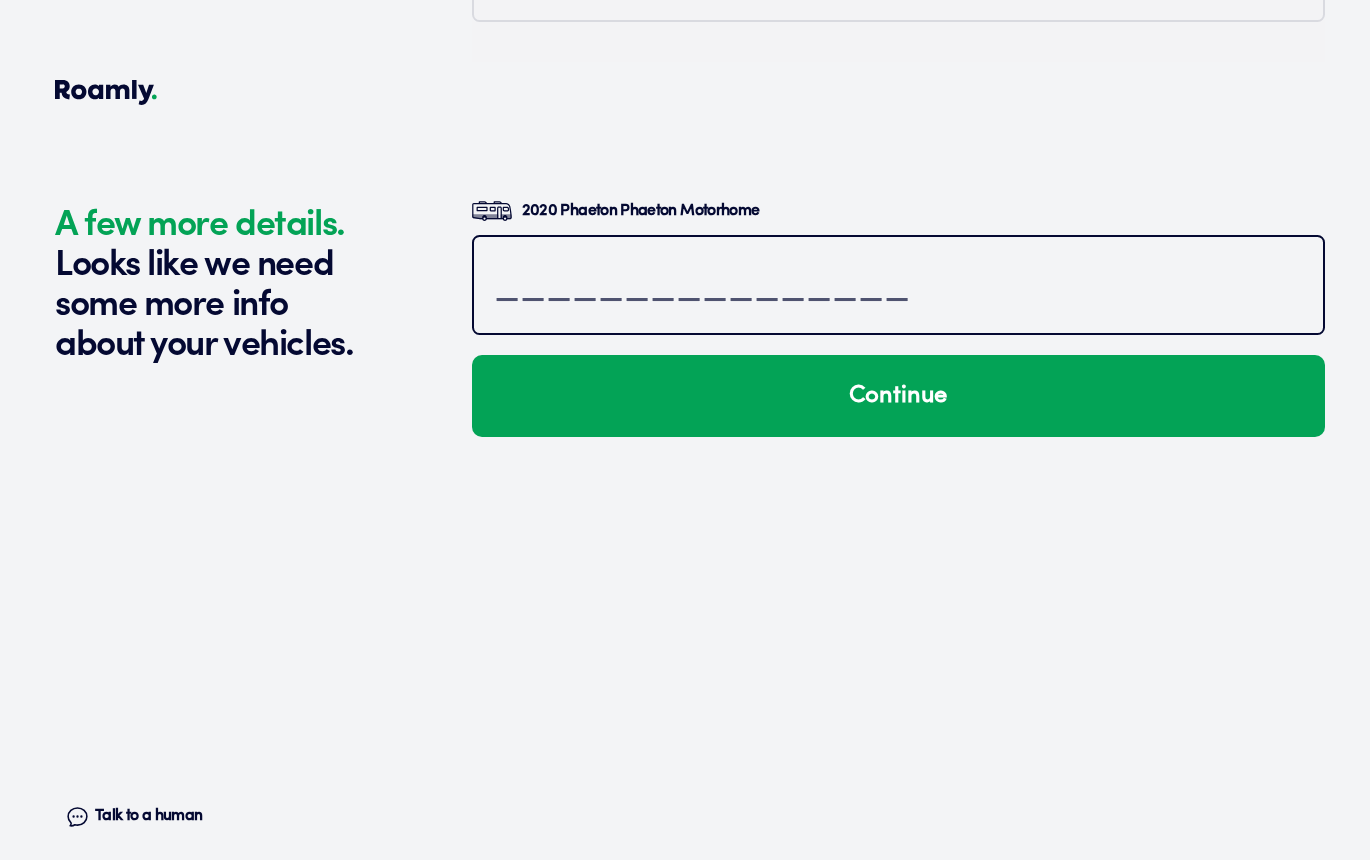 paste on "httpsamericasrvwa" 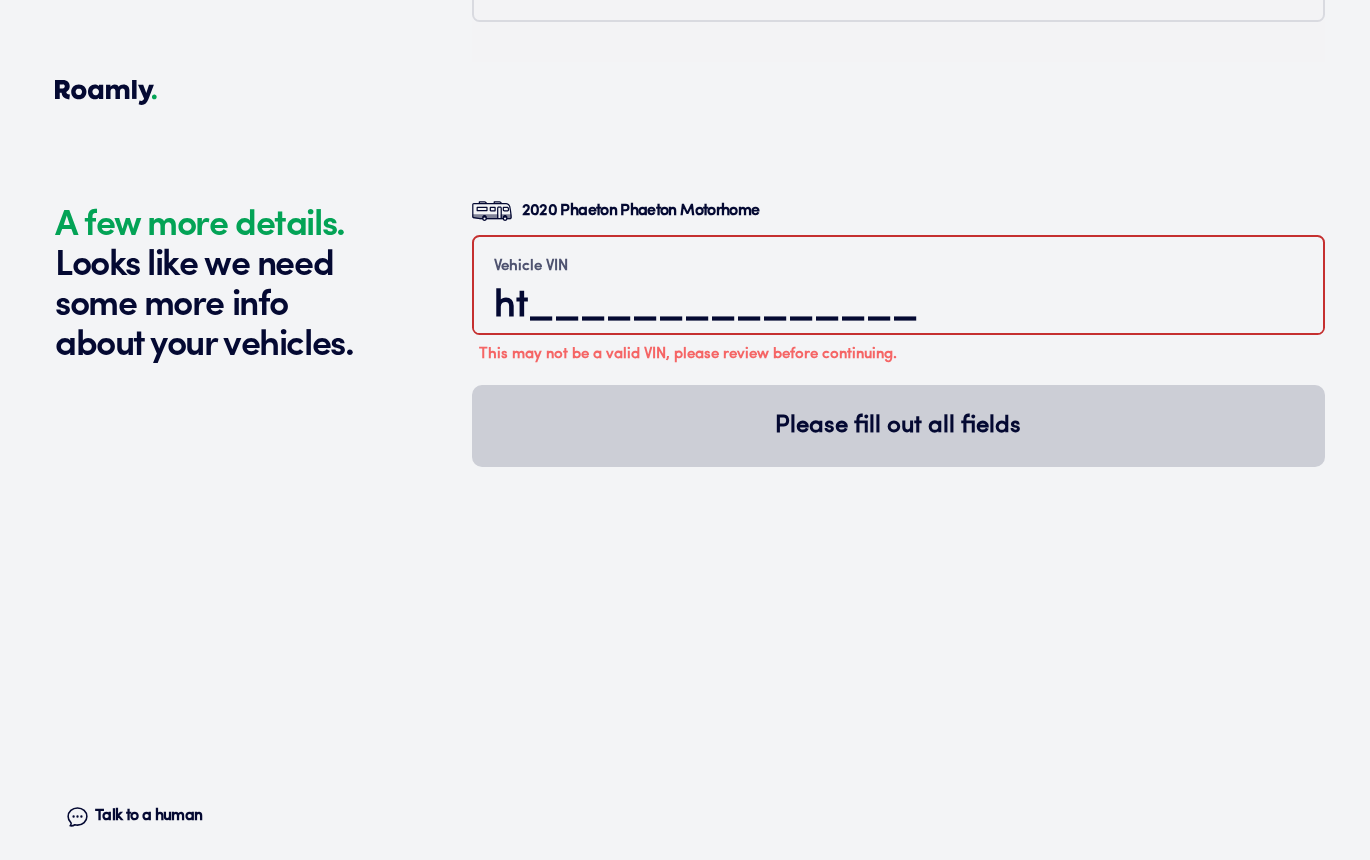 type on "h________________" 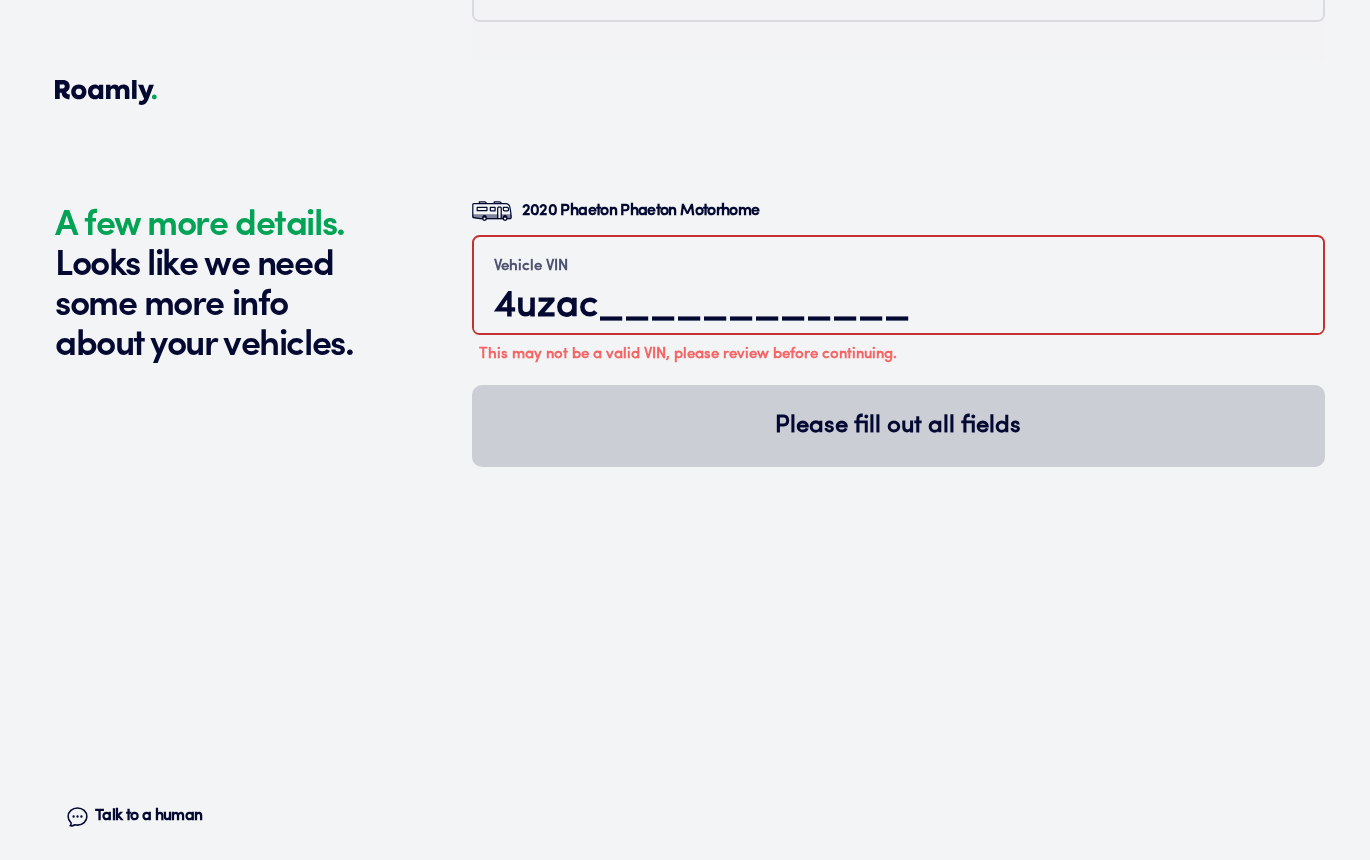click on "A few more details. Looks like we need some more info about your vehicles. Talk to a human Chat" at bounding box center [258, -690] 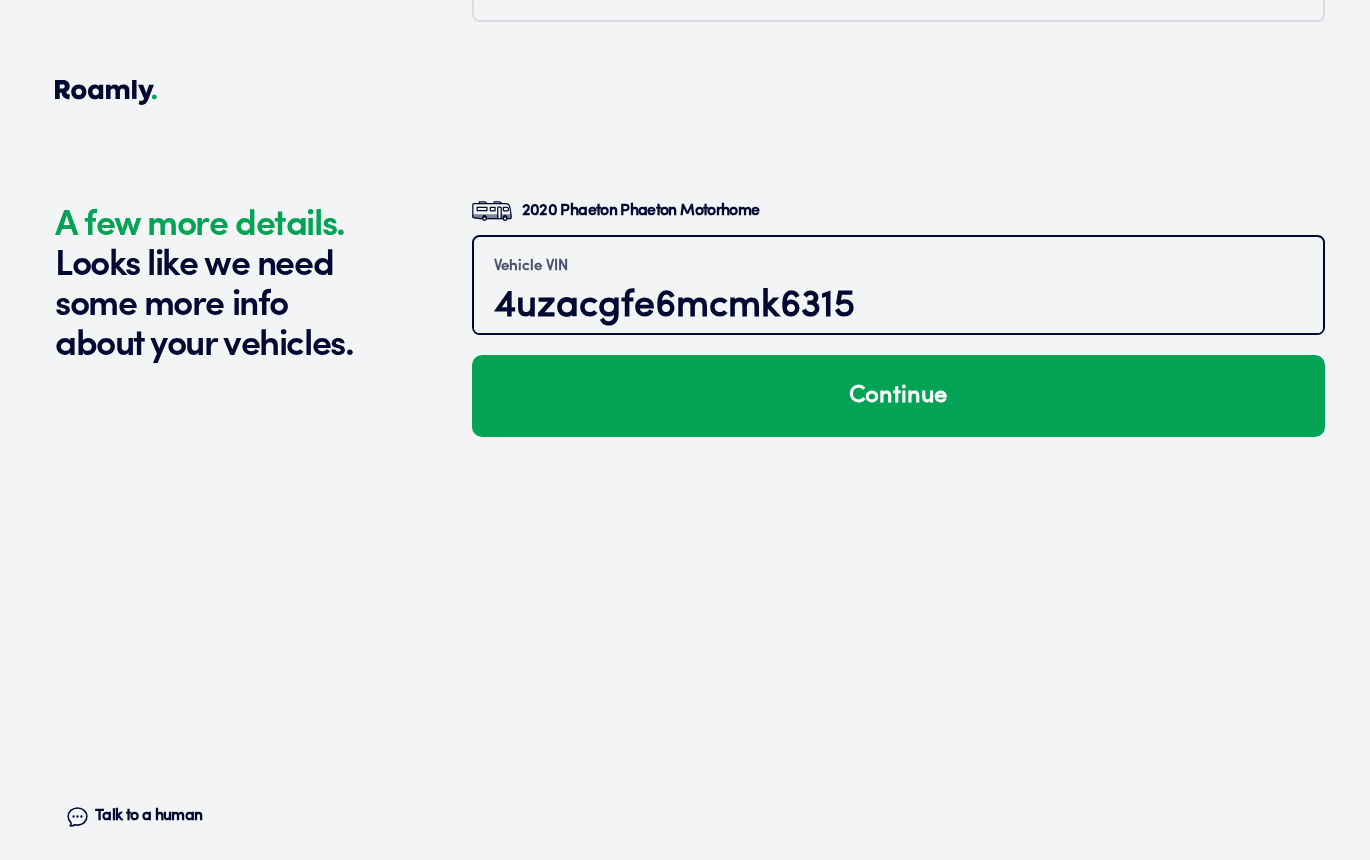 type on "4uzacgfe6mcmk6315" 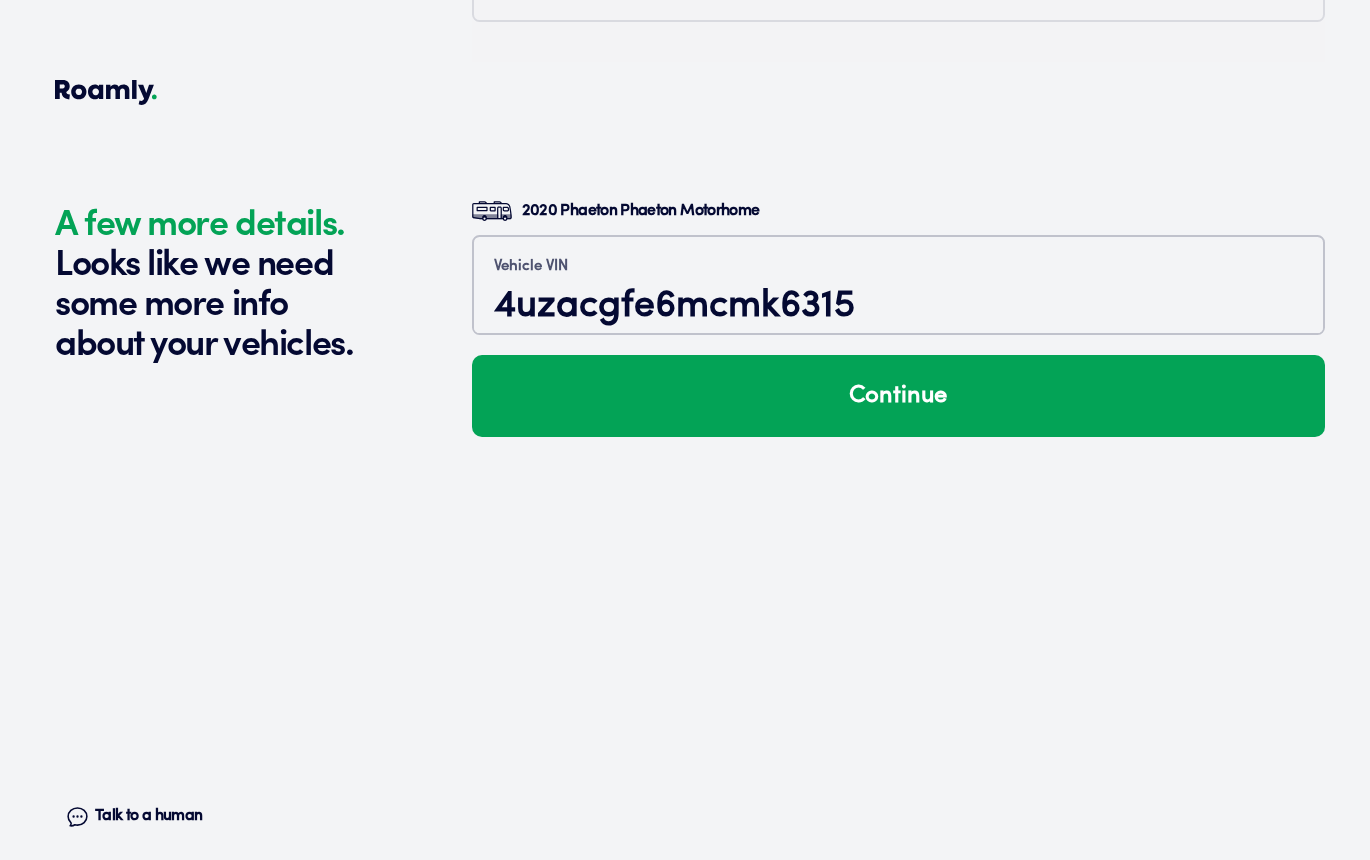 click on "Continue" at bounding box center (898, 396) 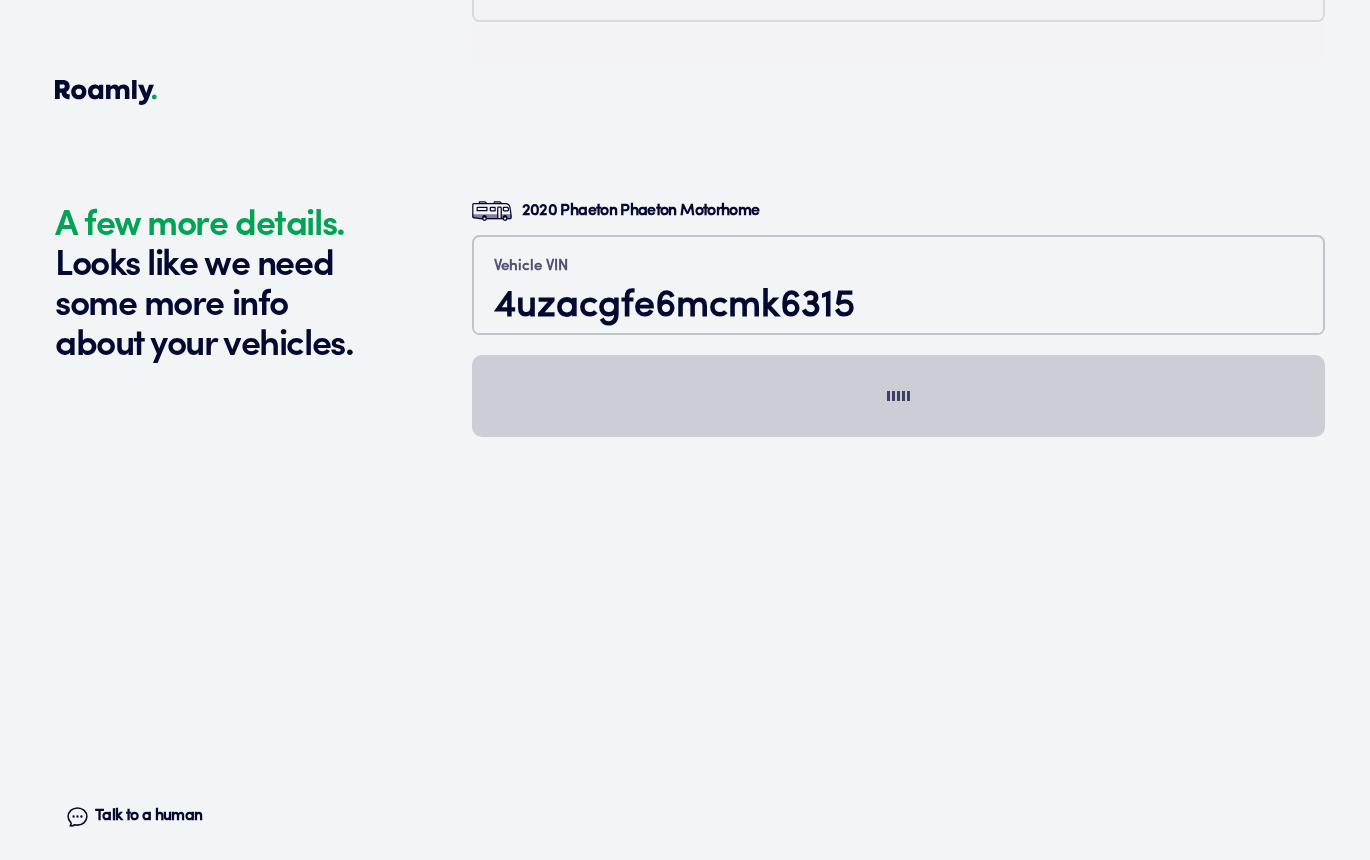 scroll, scrollTop: 671, scrollLeft: 0, axis: vertical 